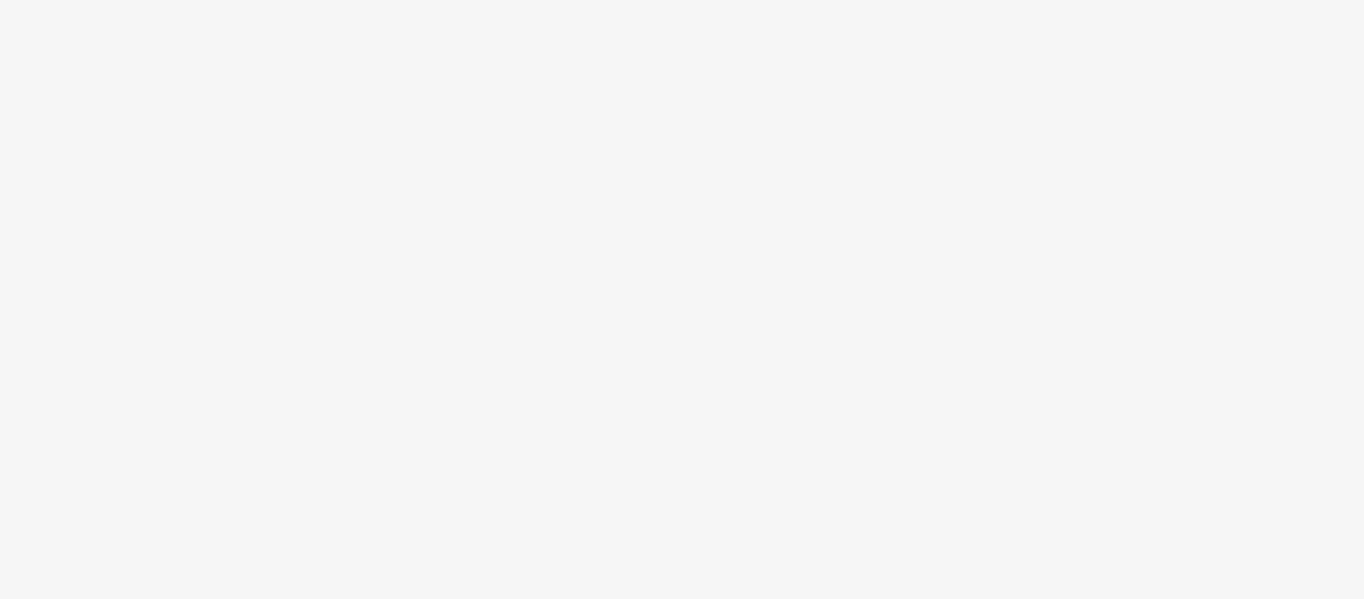 scroll, scrollTop: 0, scrollLeft: 0, axis: both 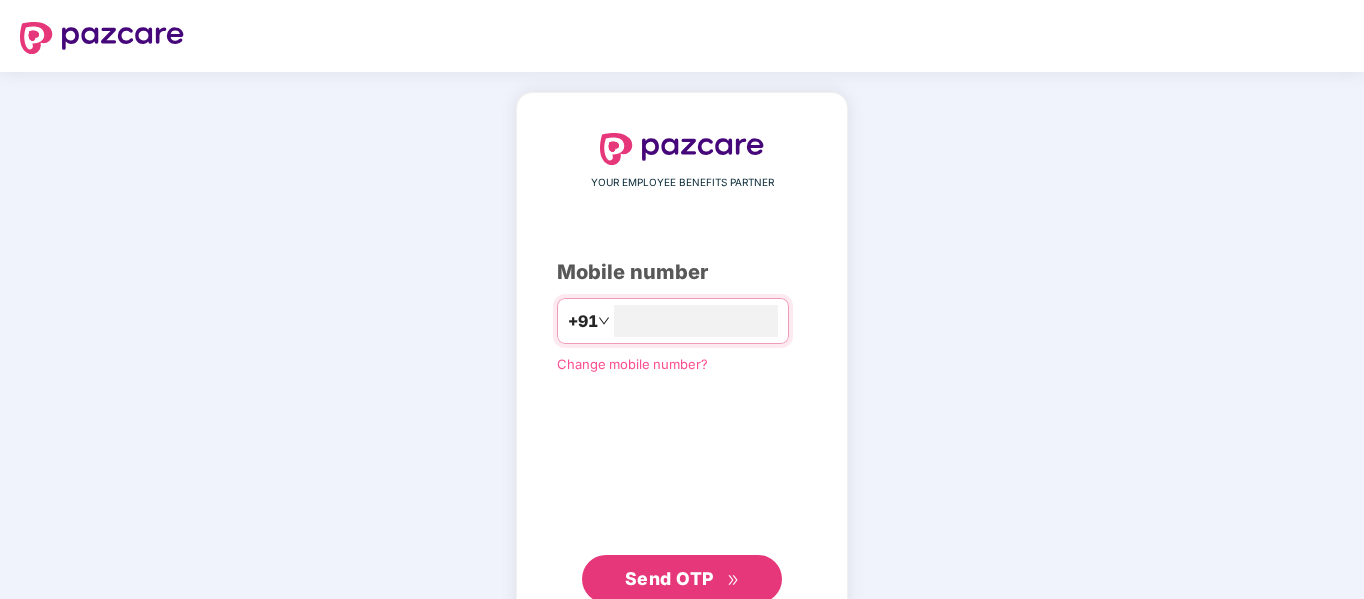 type on "**********" 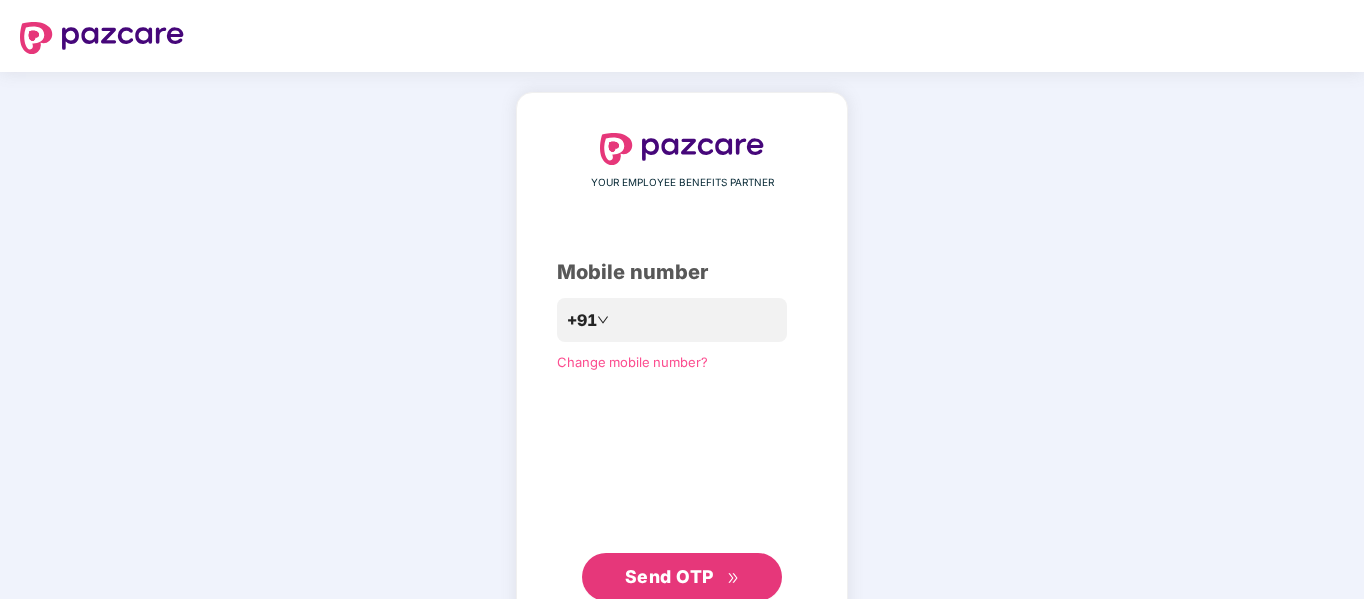 click on "Send OTP" at bounding box center [669, 576] 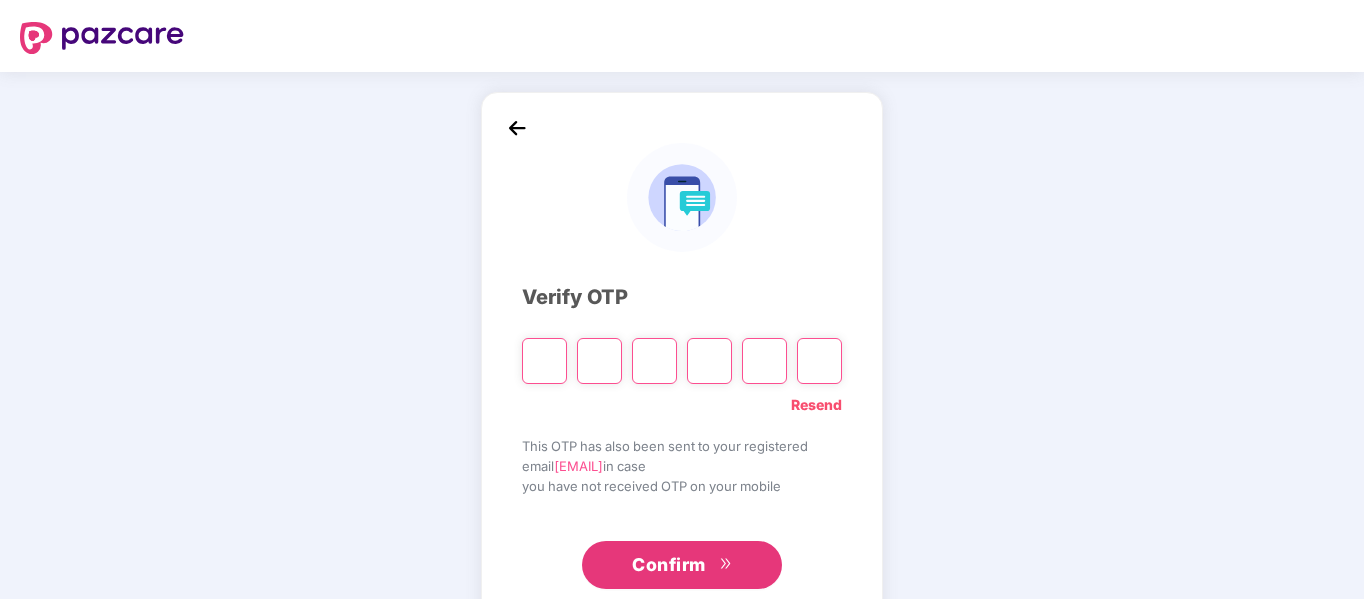 type on "*" 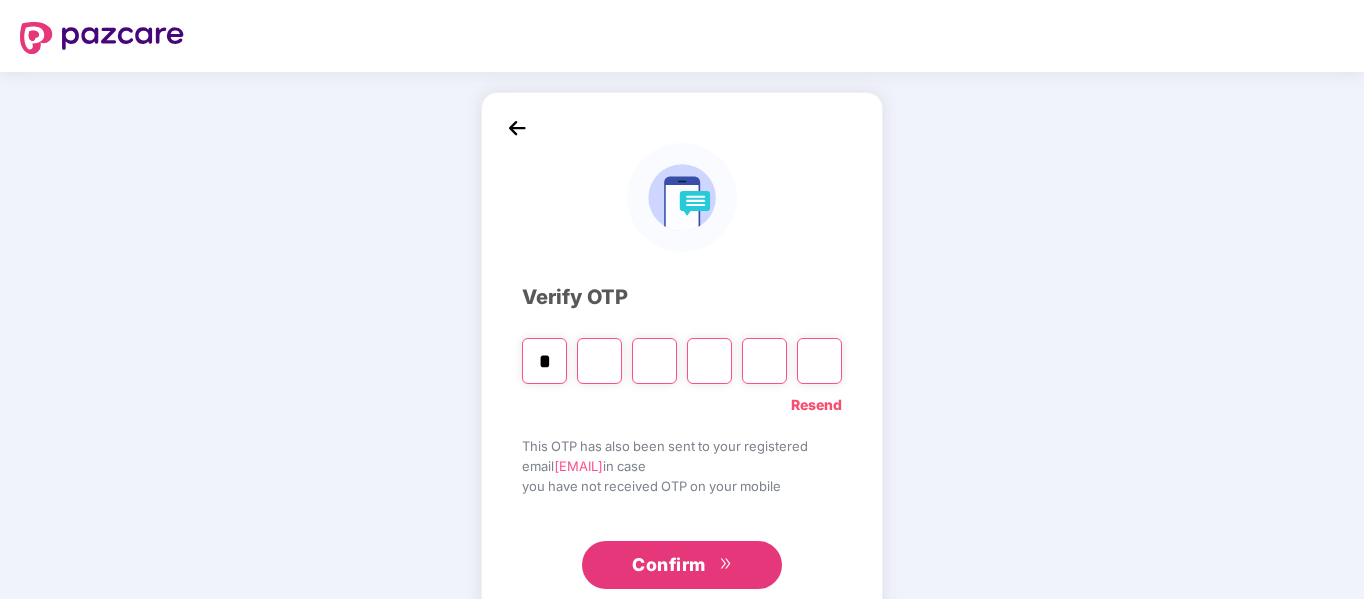 type on "*" 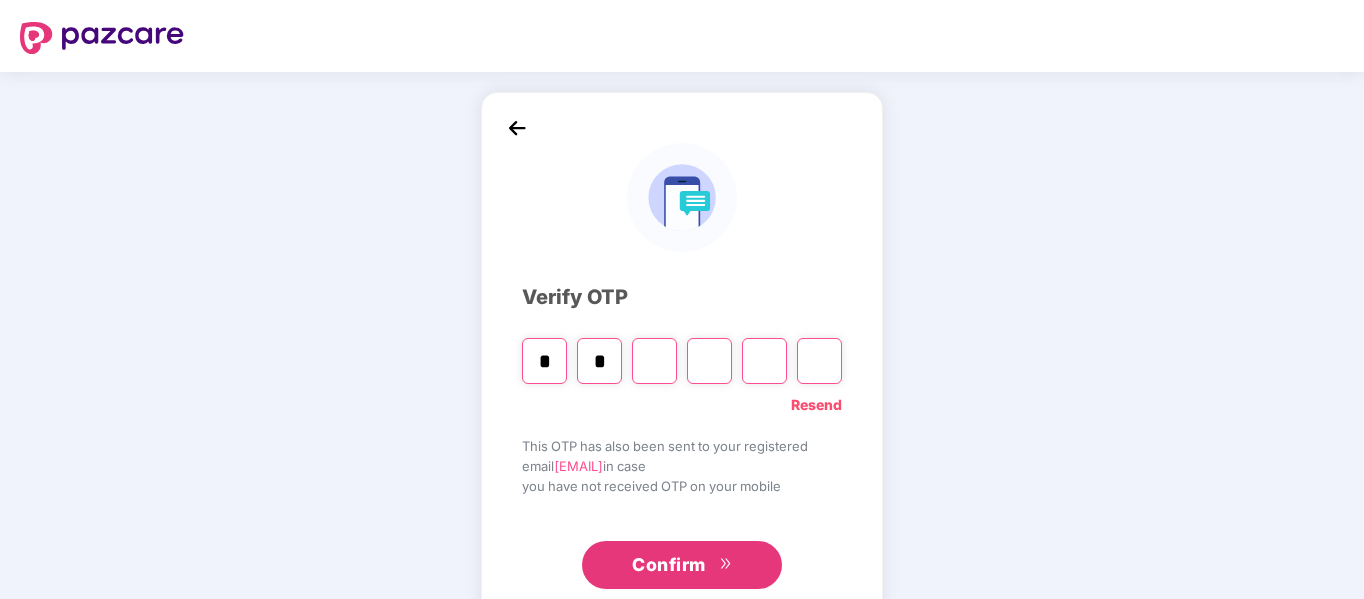 type on "*" 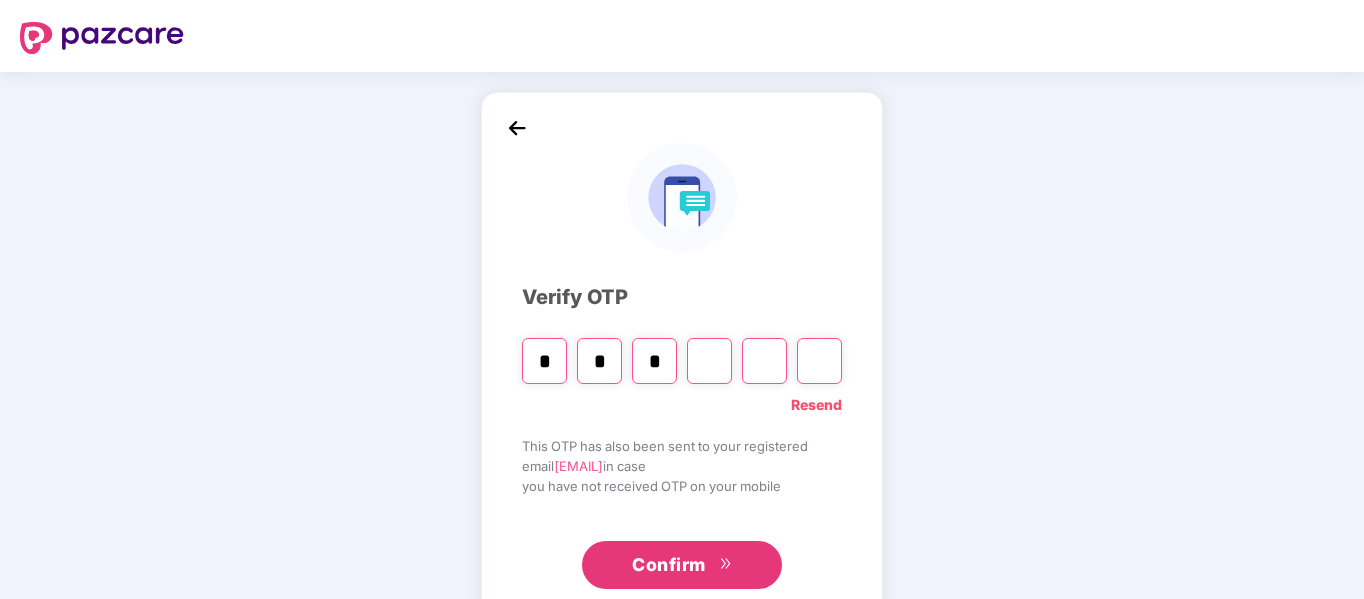 type on "*" 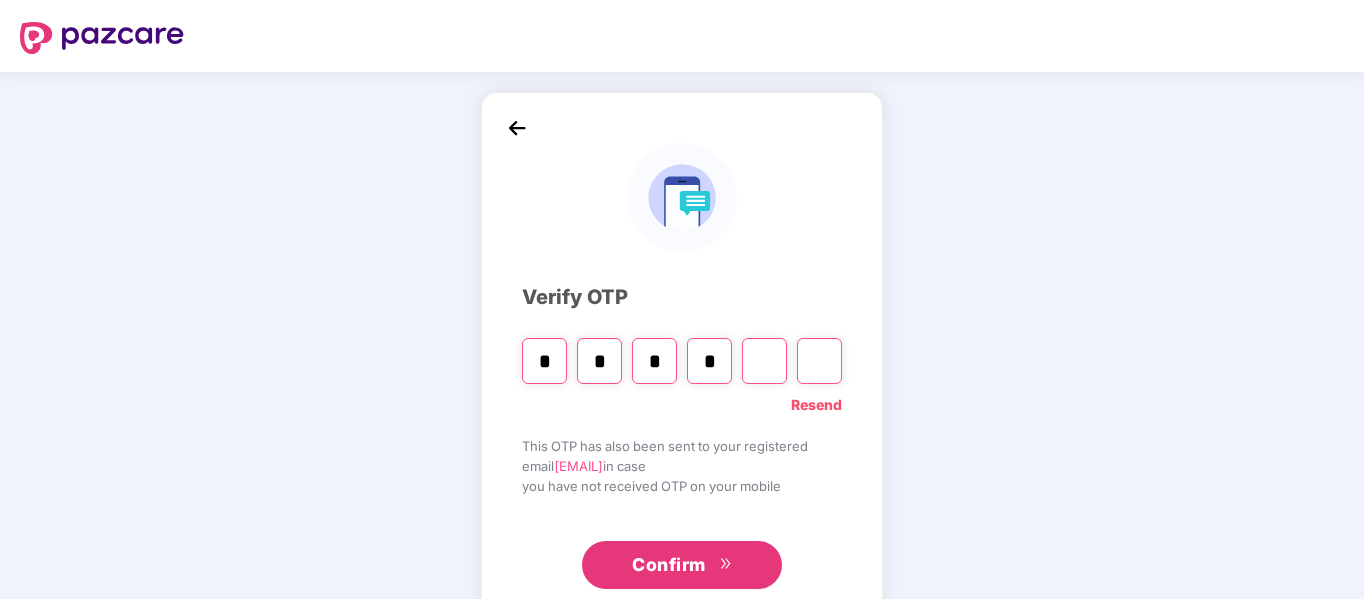 type on "*" 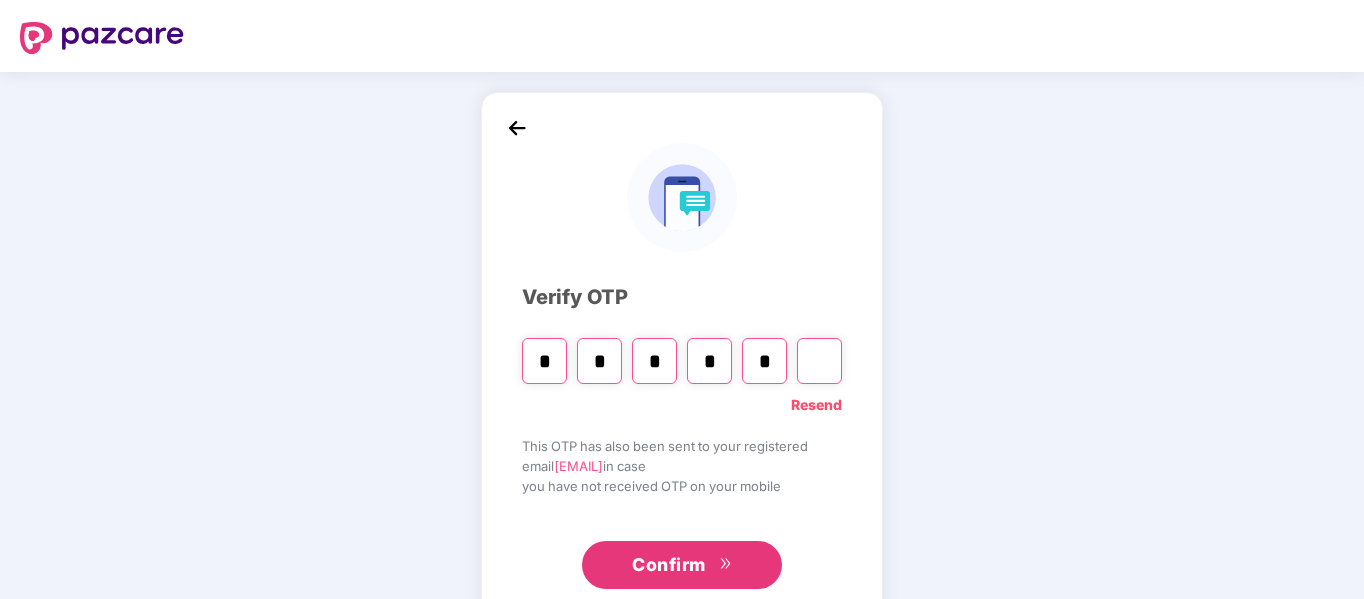type on "*" 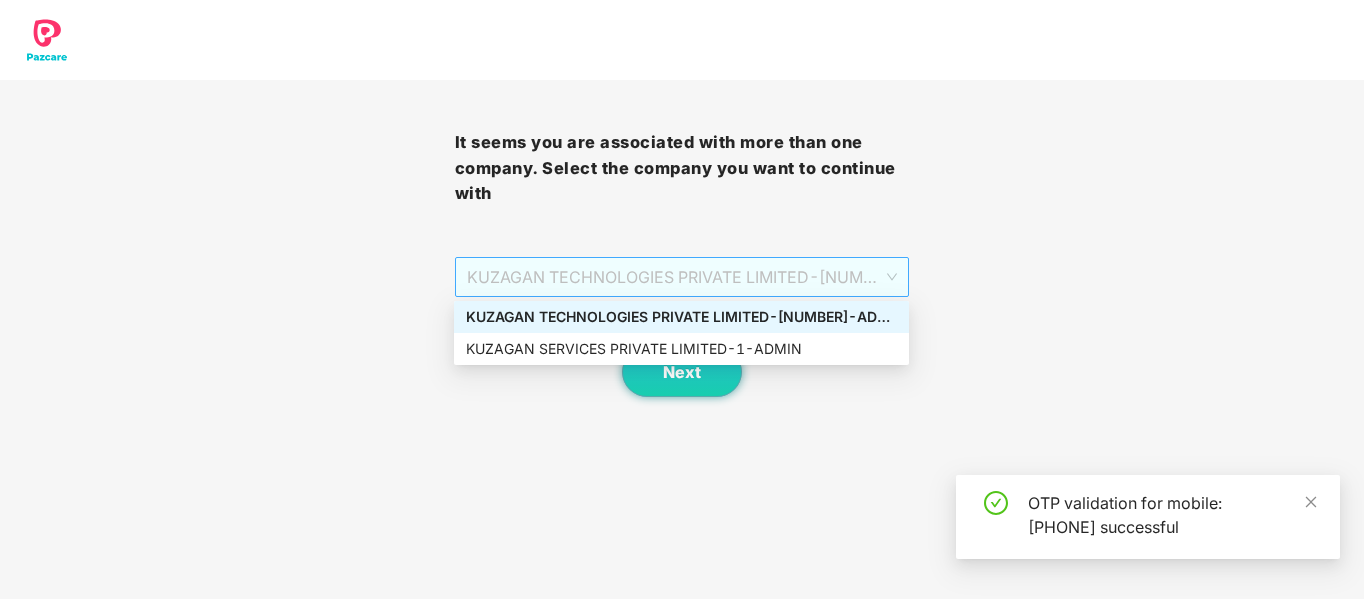 click on "[COMPANY]  -  [NUMBER]  -  ADMIN" at bounding box center [682, 277] 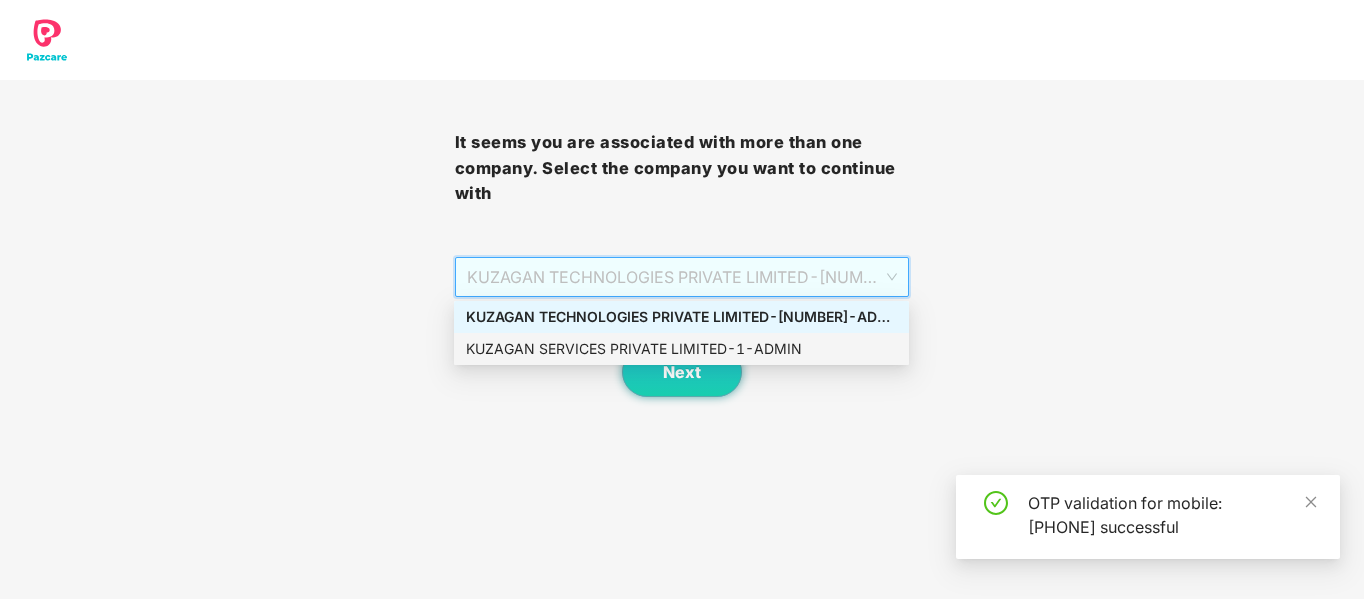 click on "[COMPANY]  -  [NUMBER]  -  ADMIN" at bounding box center (681, 349) 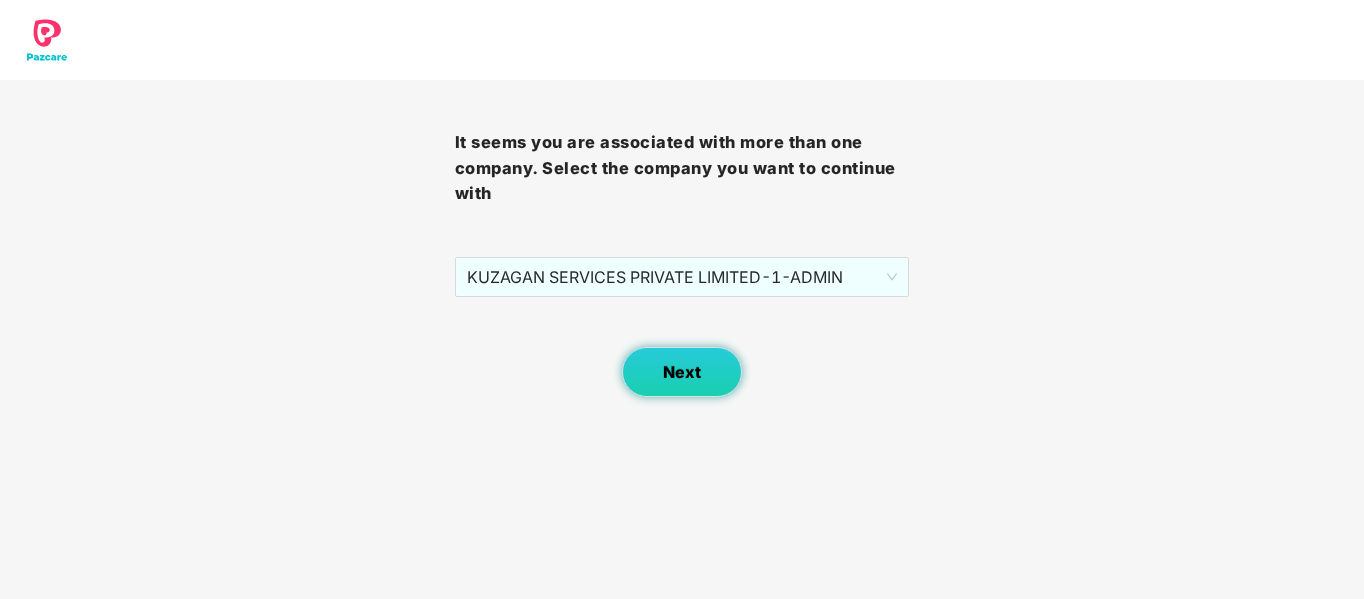 click on "Next" at bounding box center [682, 372] 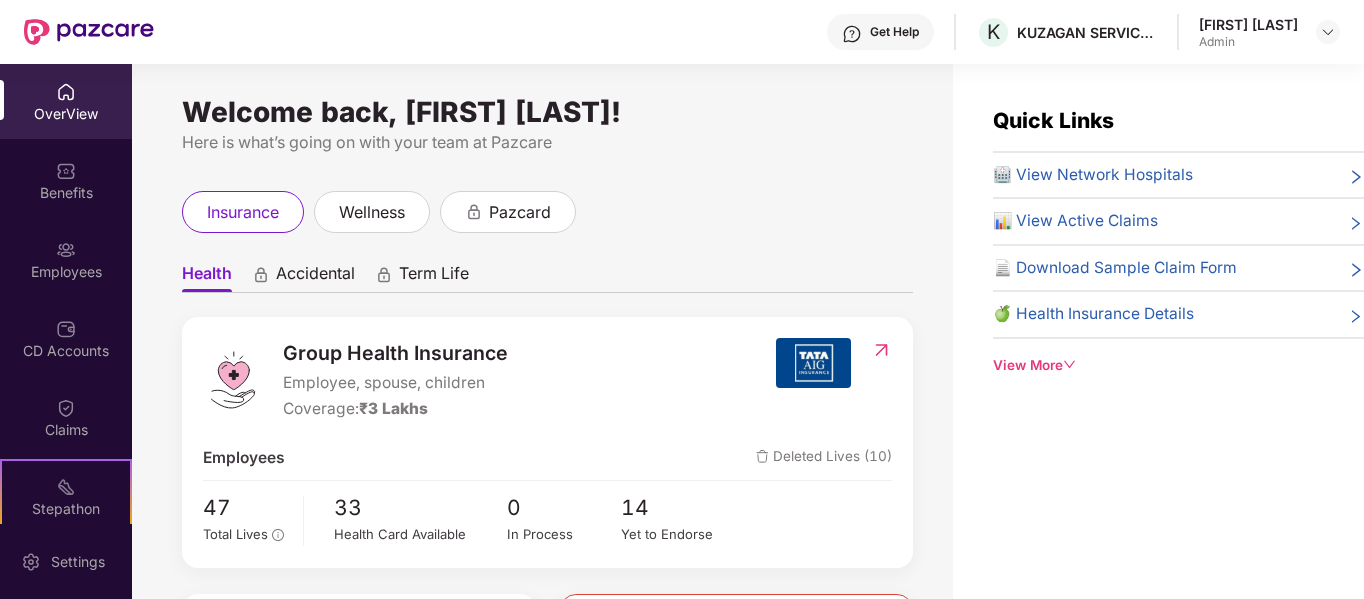 scroll, scrollTop: 172, scrollLeft: 0, axis: vertical 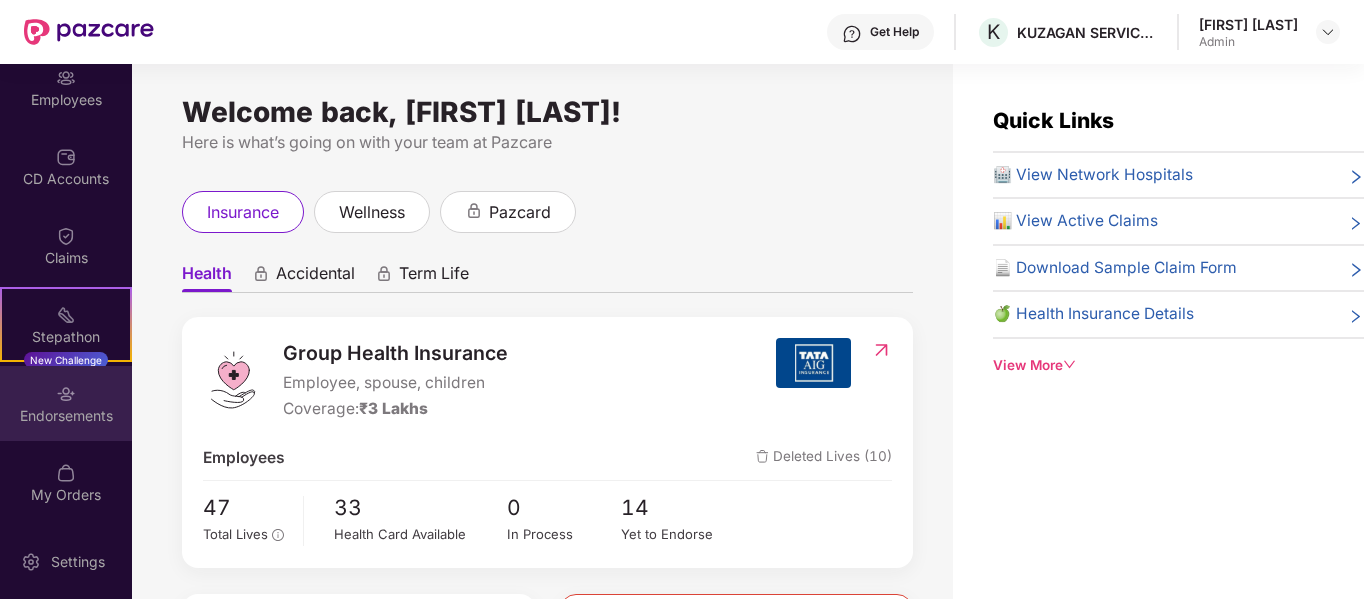 click on "Endorsements" at bounding box center (66, 403) 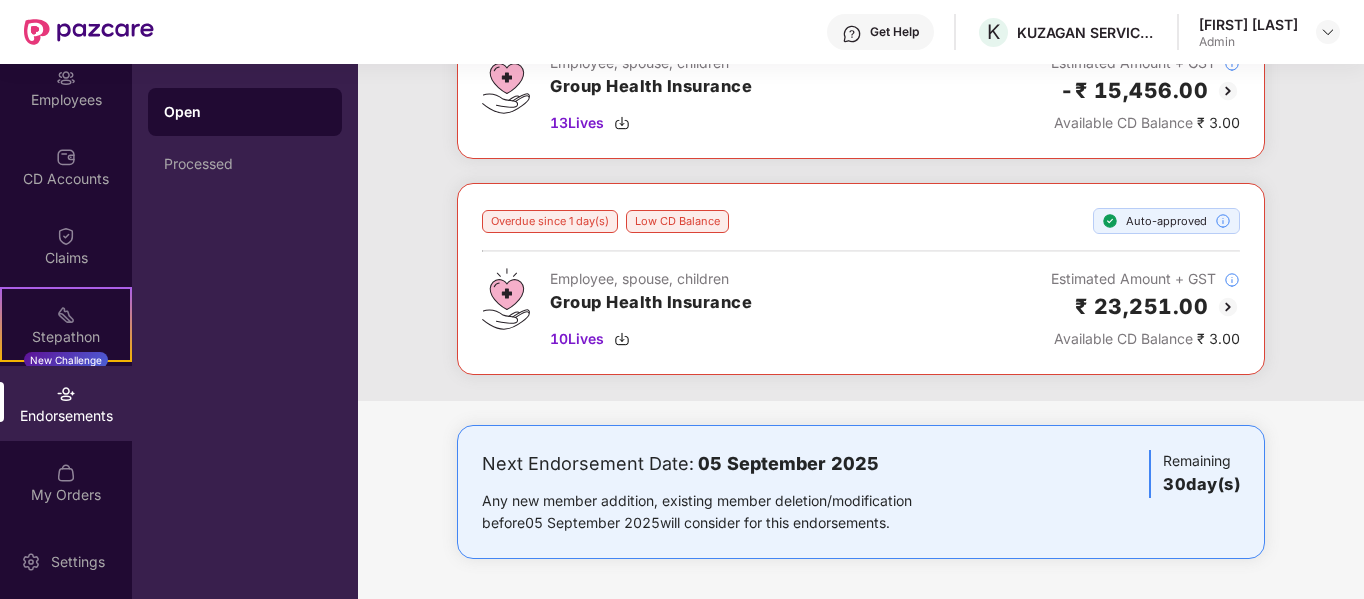 scroll, scrollTop: 0, scrollLeft: 0, axis: both 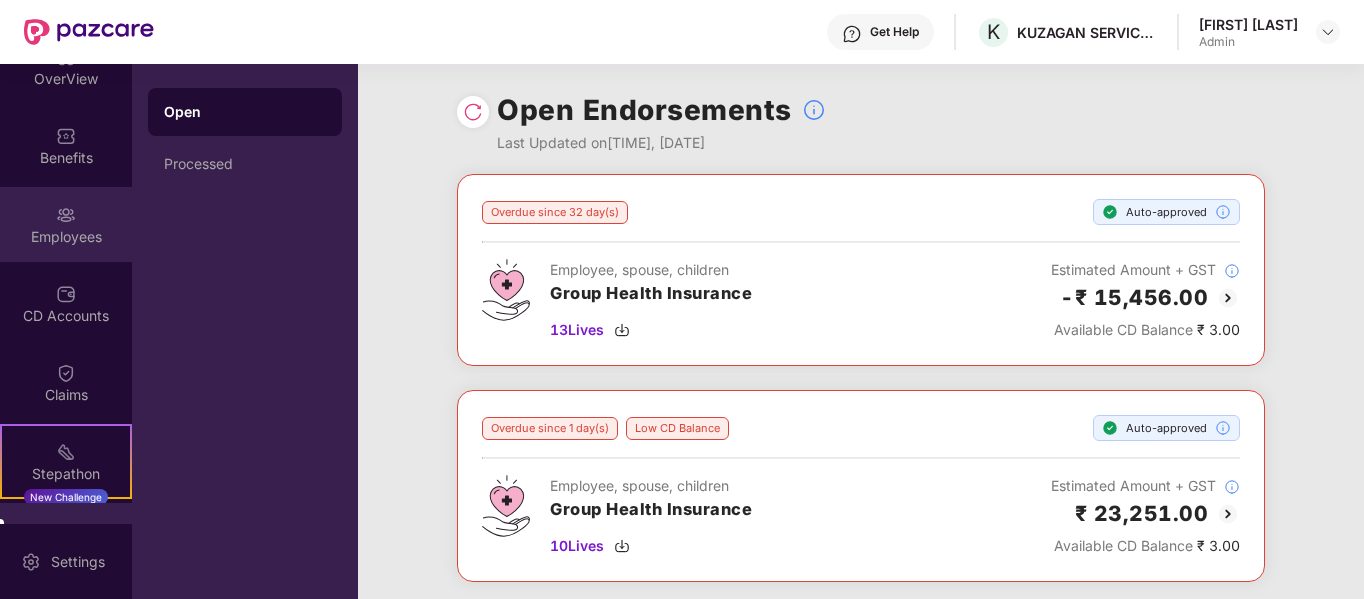 click on "Employees" at bounding box center (66, 237) 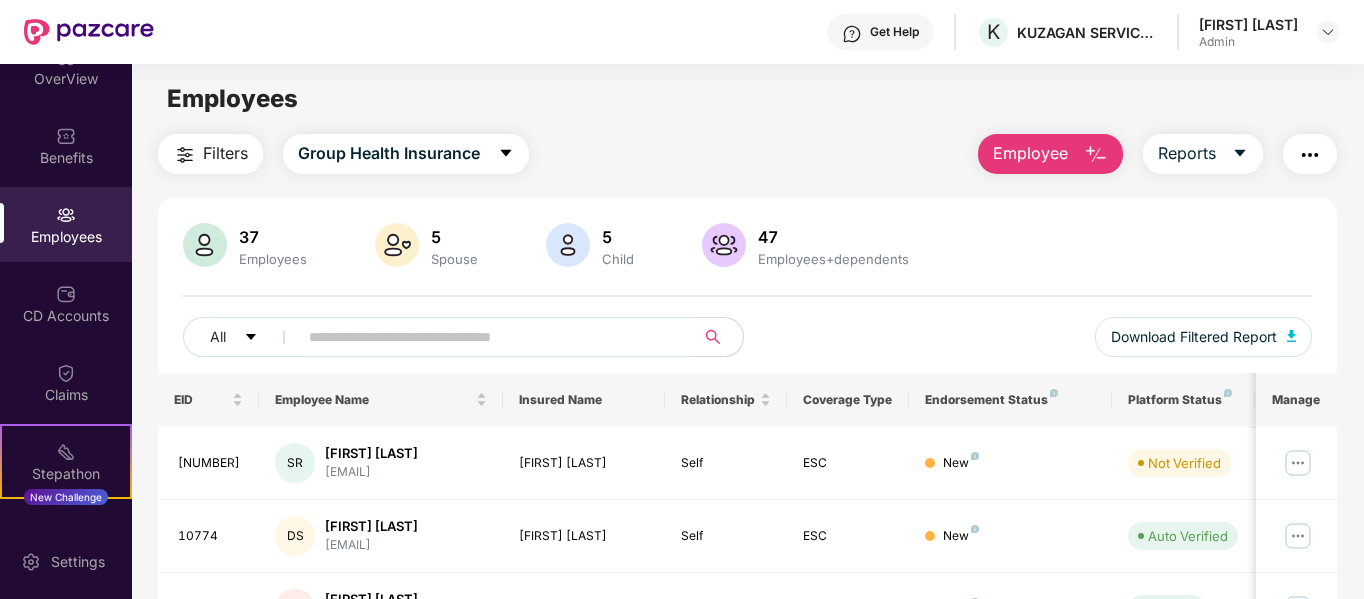 click on "Employee" at bounding box center [1050, 154] 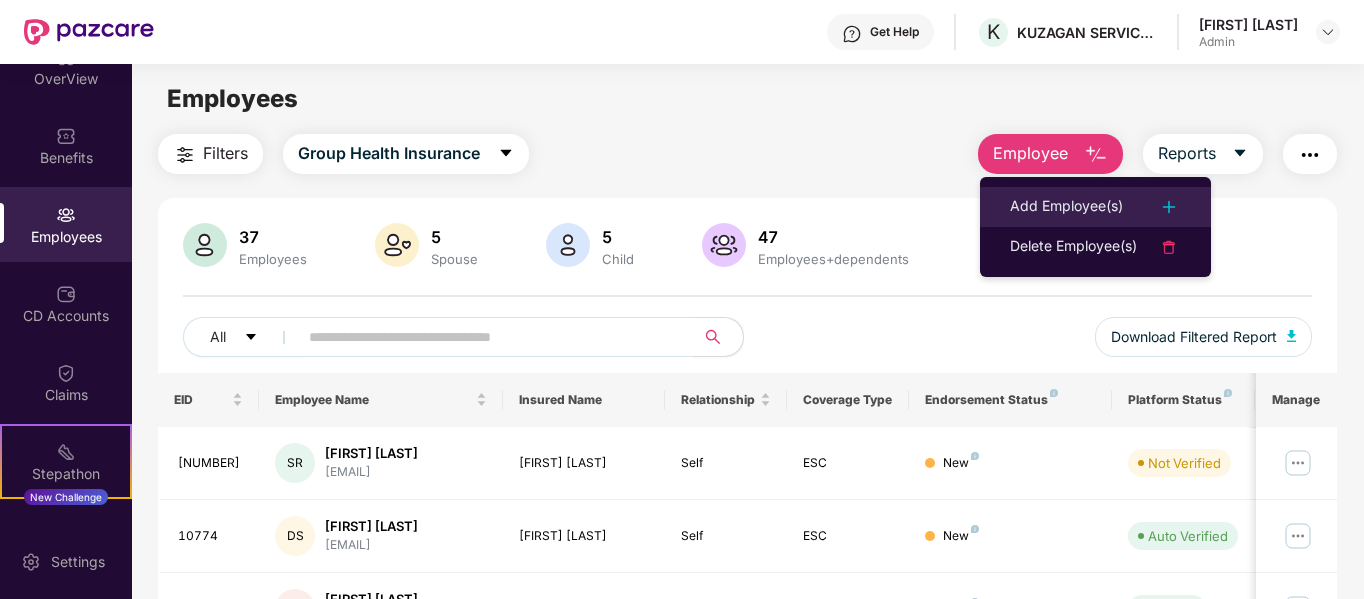 click on "Add Employee(s)" at bounding box center [1066, 207] 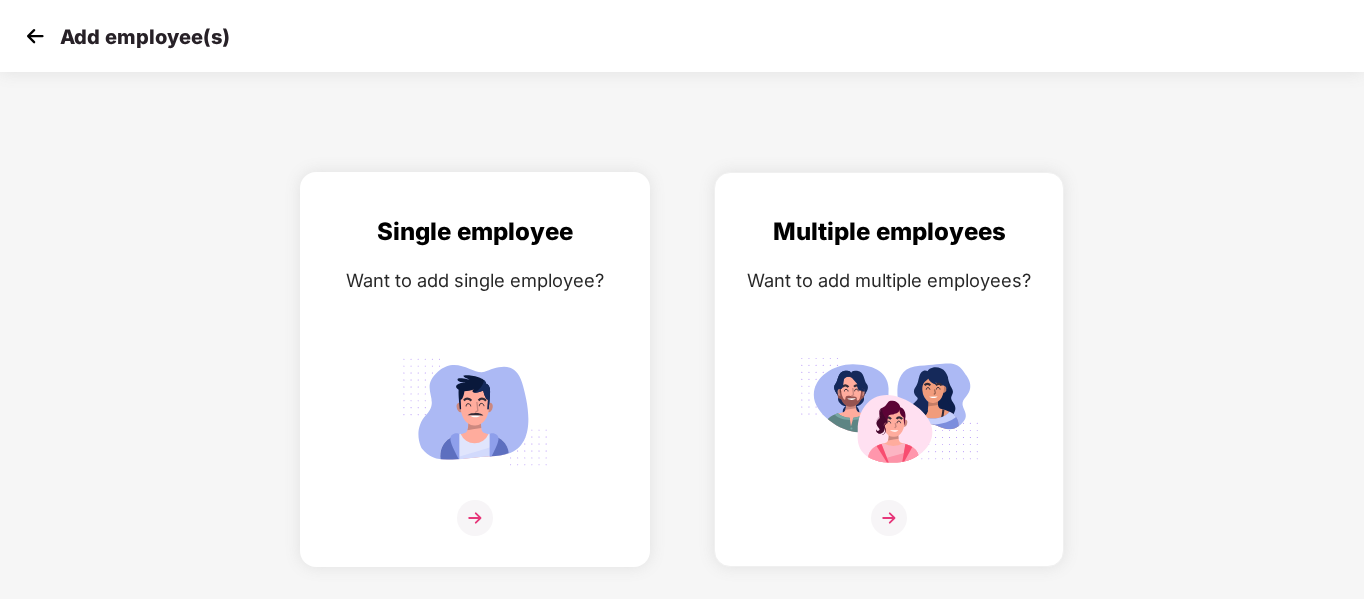 click on "Single employee Want to add single employee?" at bounding box center [475, 387] 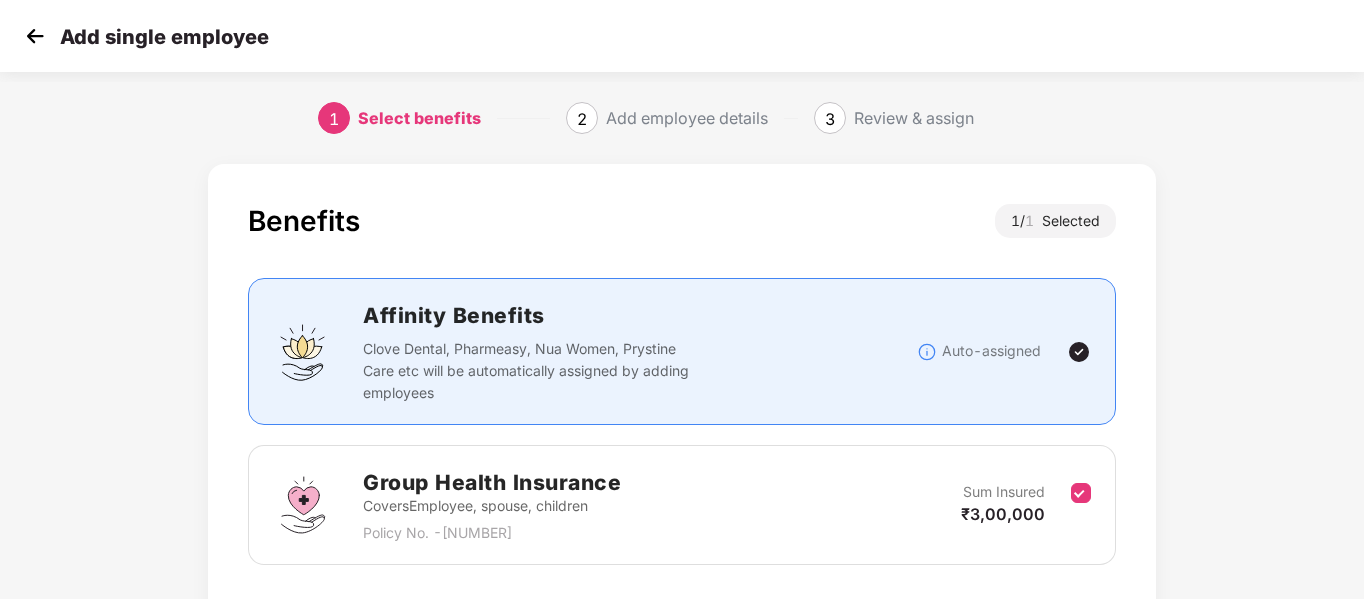 scroll, scrollTop: 140, scrollLeft: 0, axis: vertical 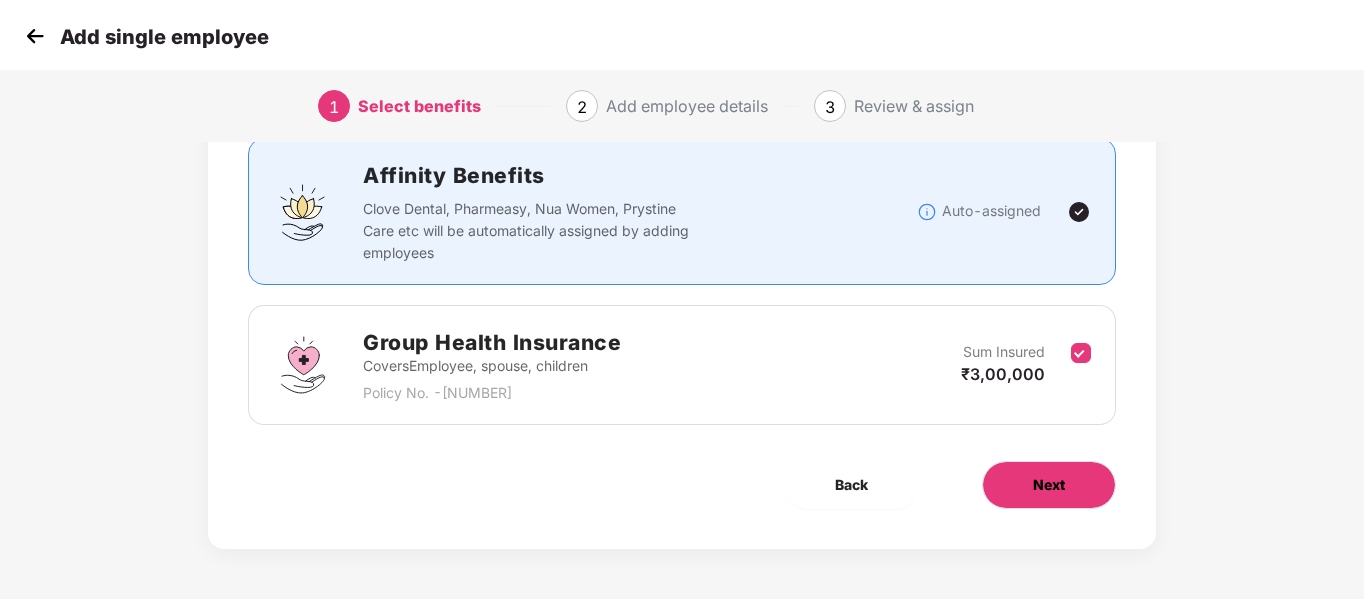 click on "Next" at bounding box center [1049, 485] 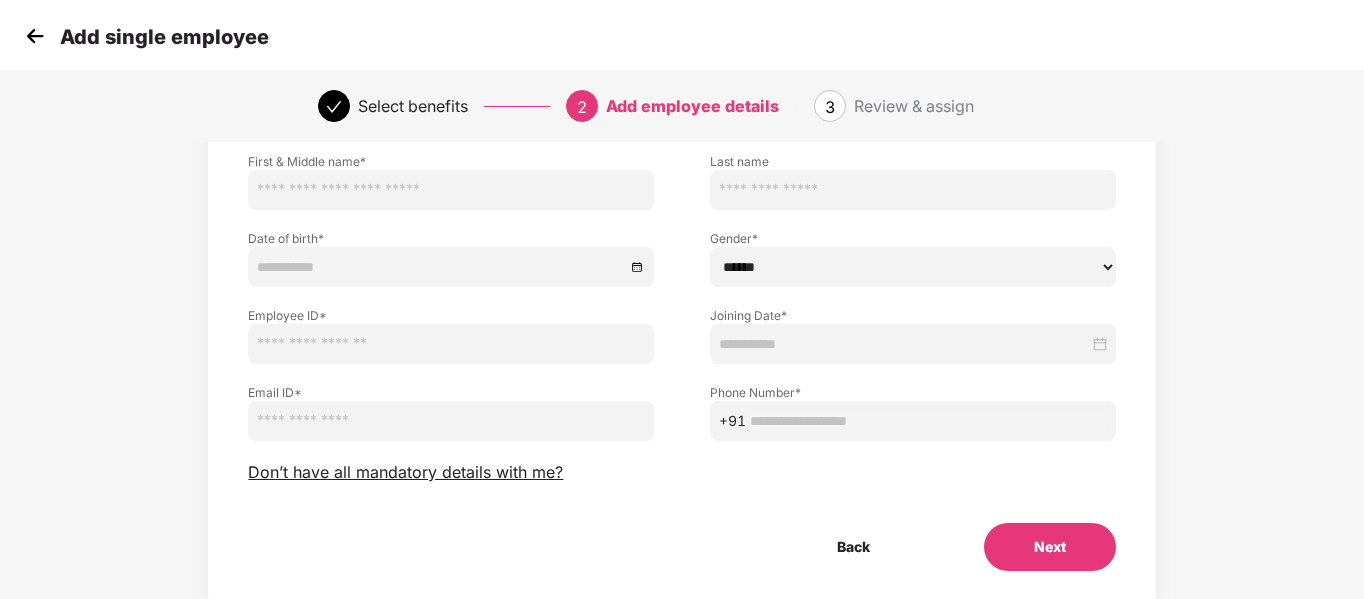 scroll, scrollTop: 0, scrollLeft: 0, axis: both 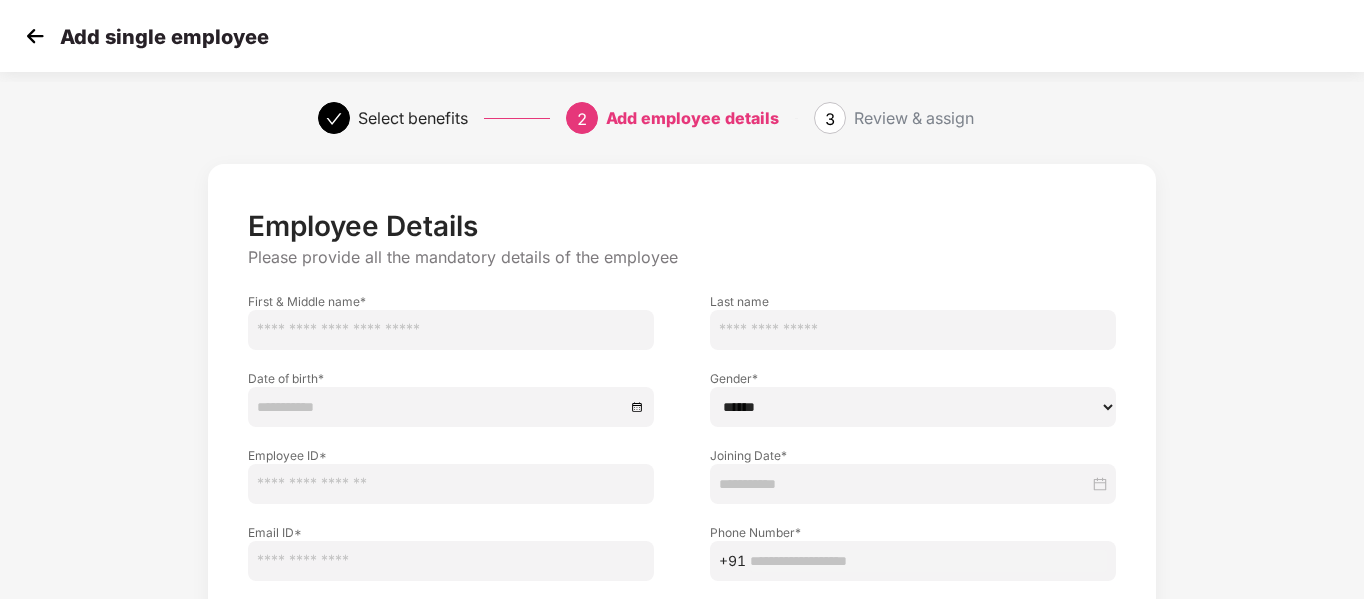 click at bounding box center (451, 330) 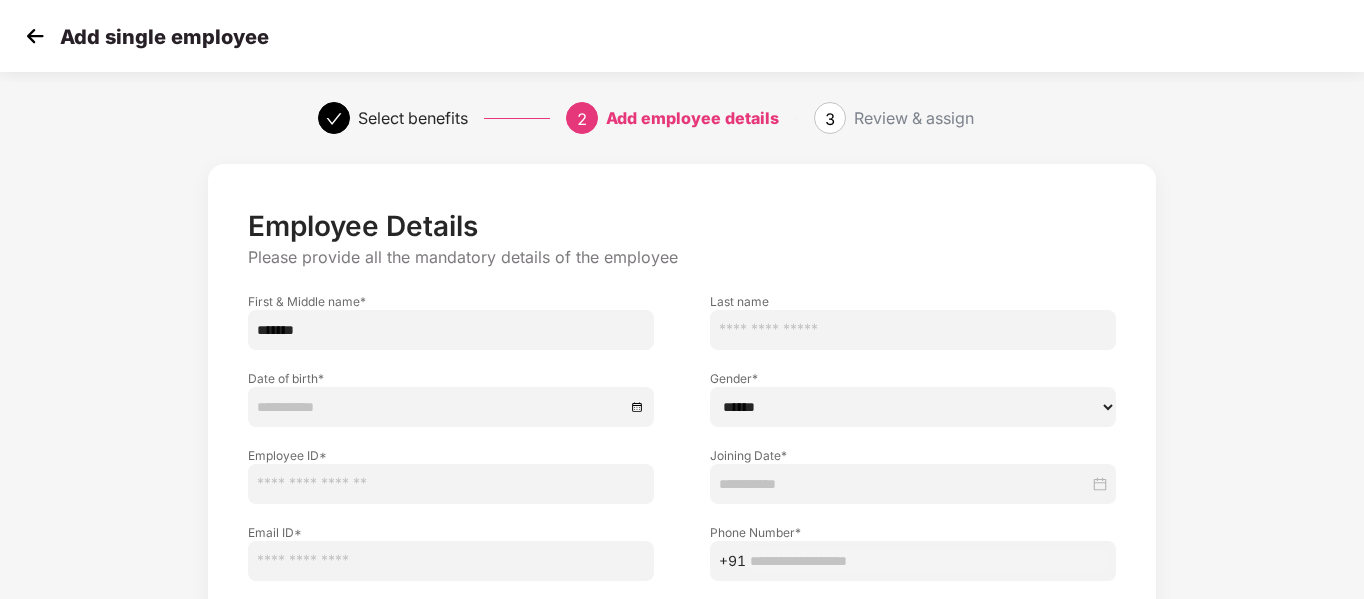 type on "*******" 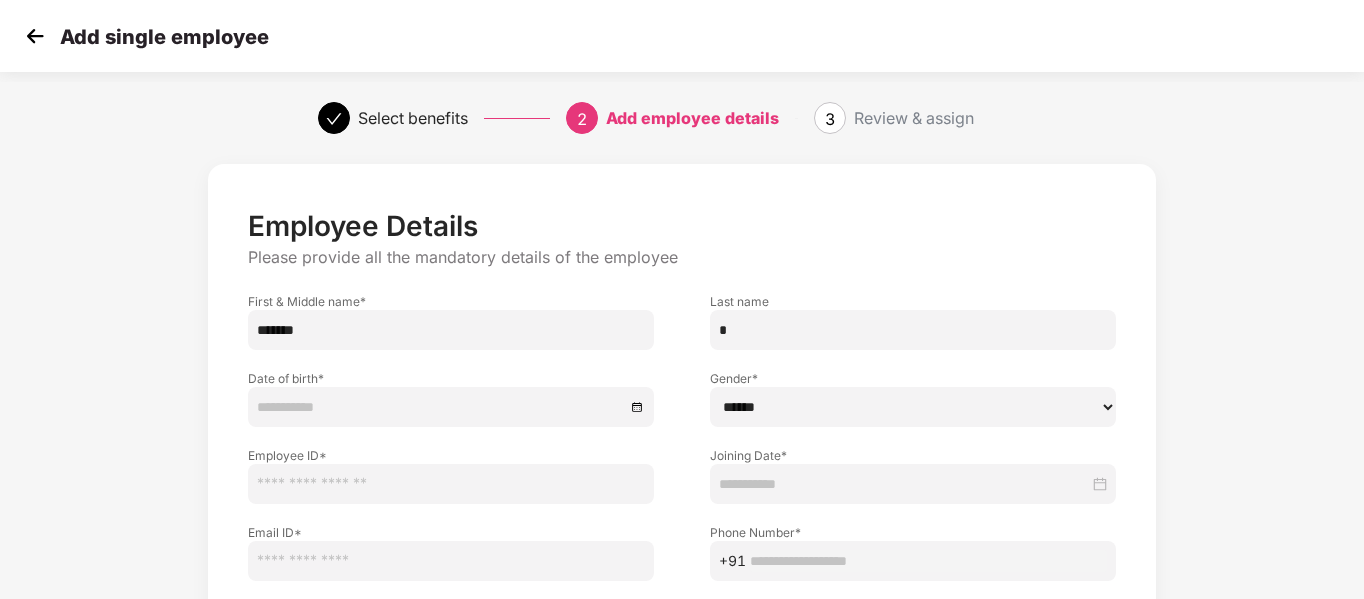 type on "*" 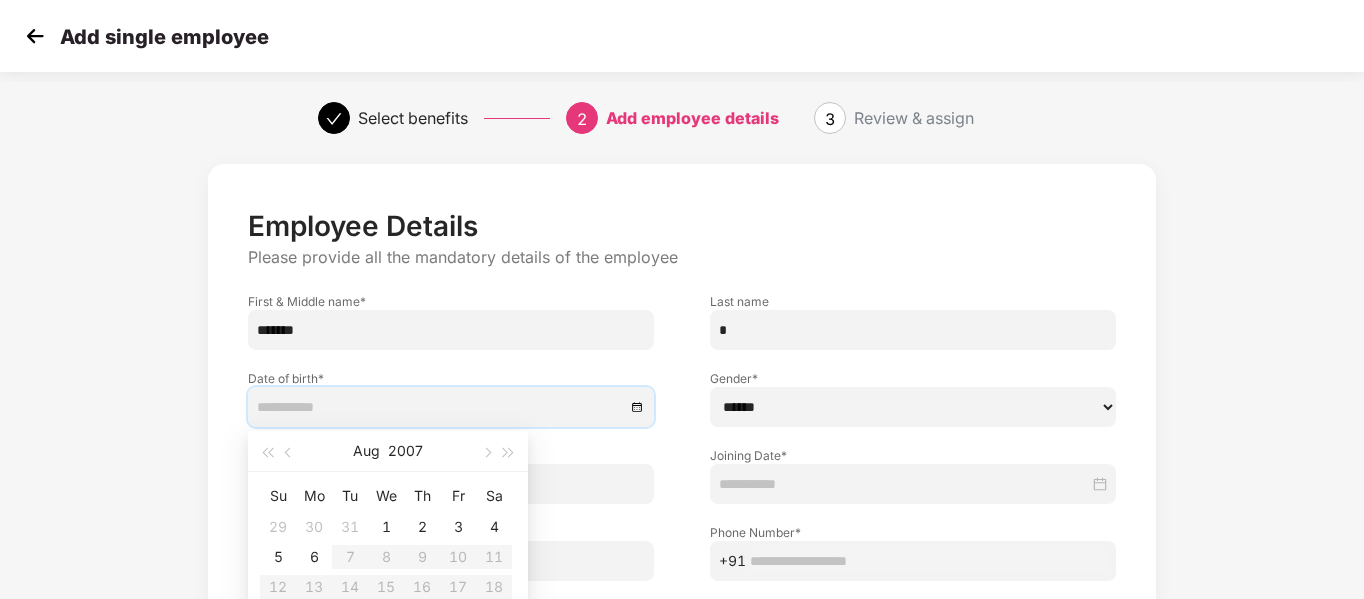 scroll, scrollTop: 148, scrollLeft: 0, axis: vertical 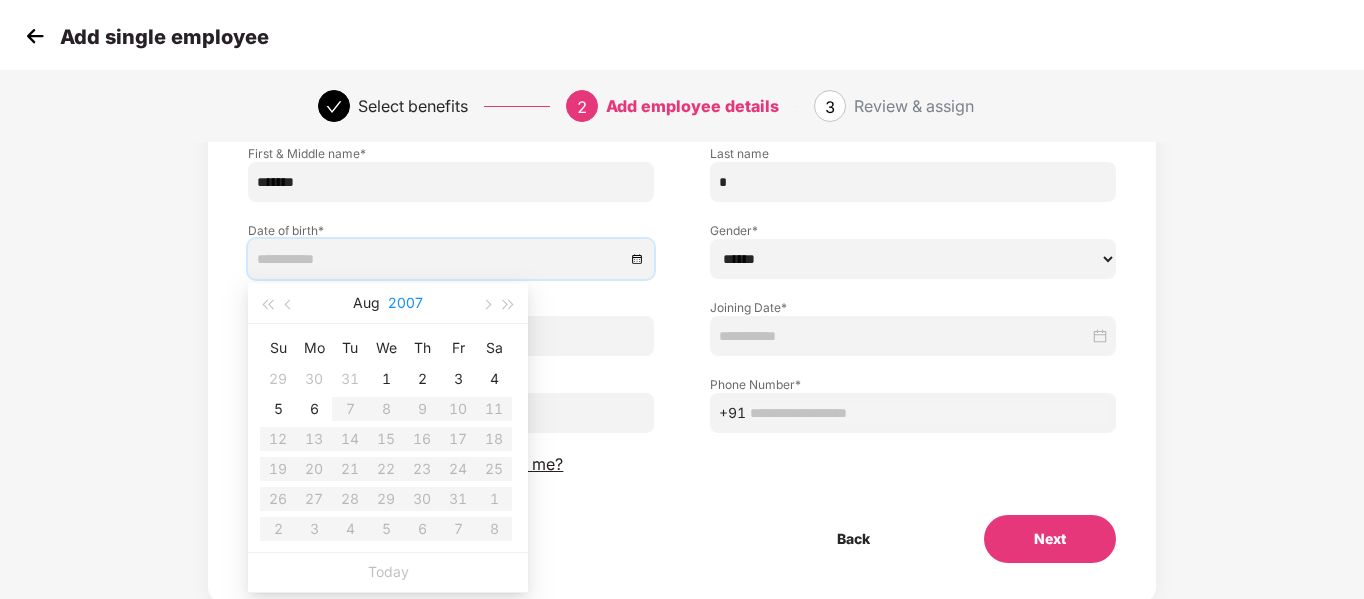 type on "**********" 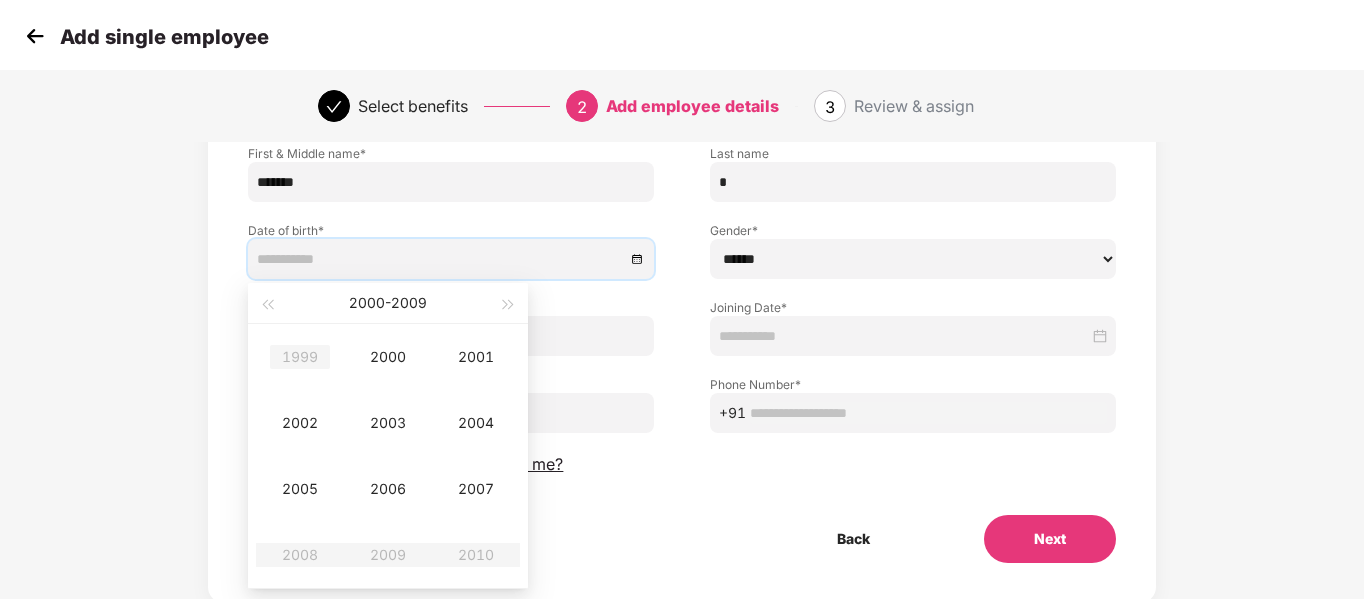 type on "**********" 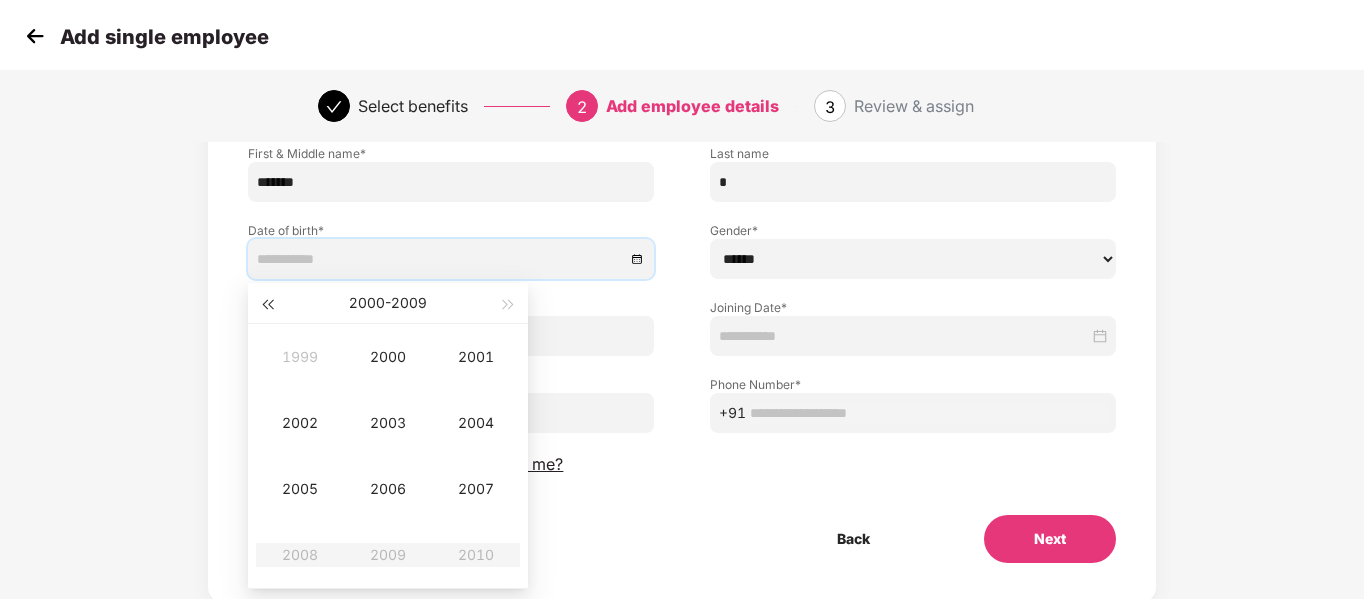 click at bounding box center [267, 305] 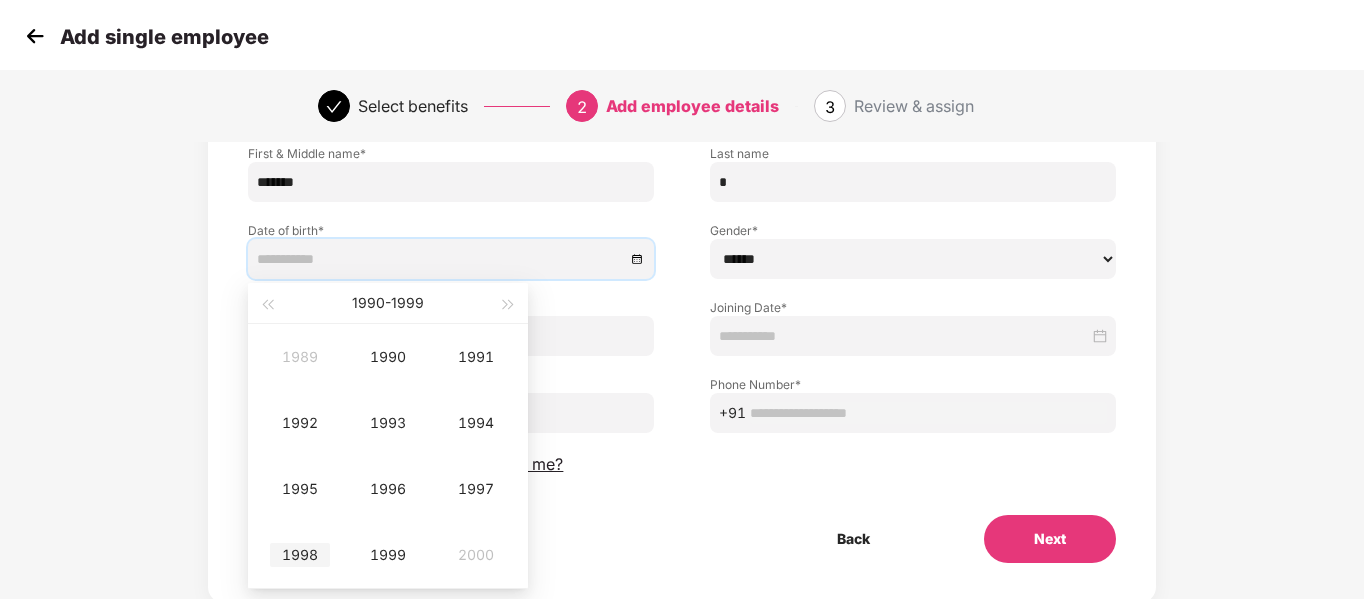 type on "**********" 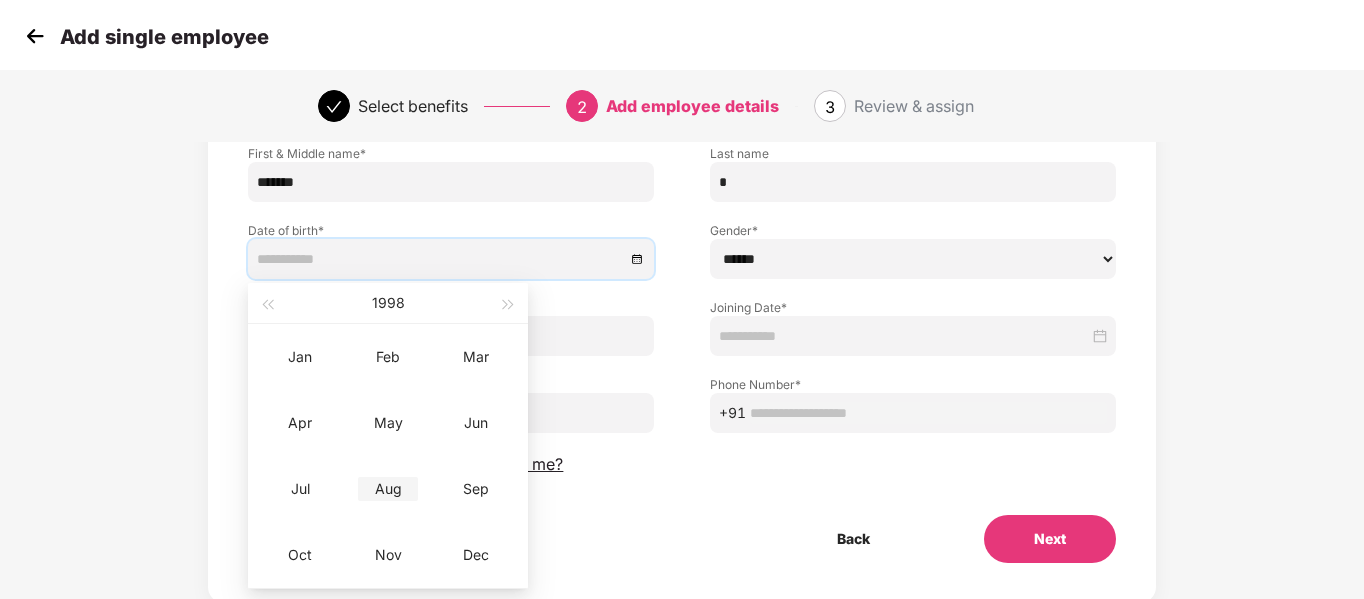 type on "**********" 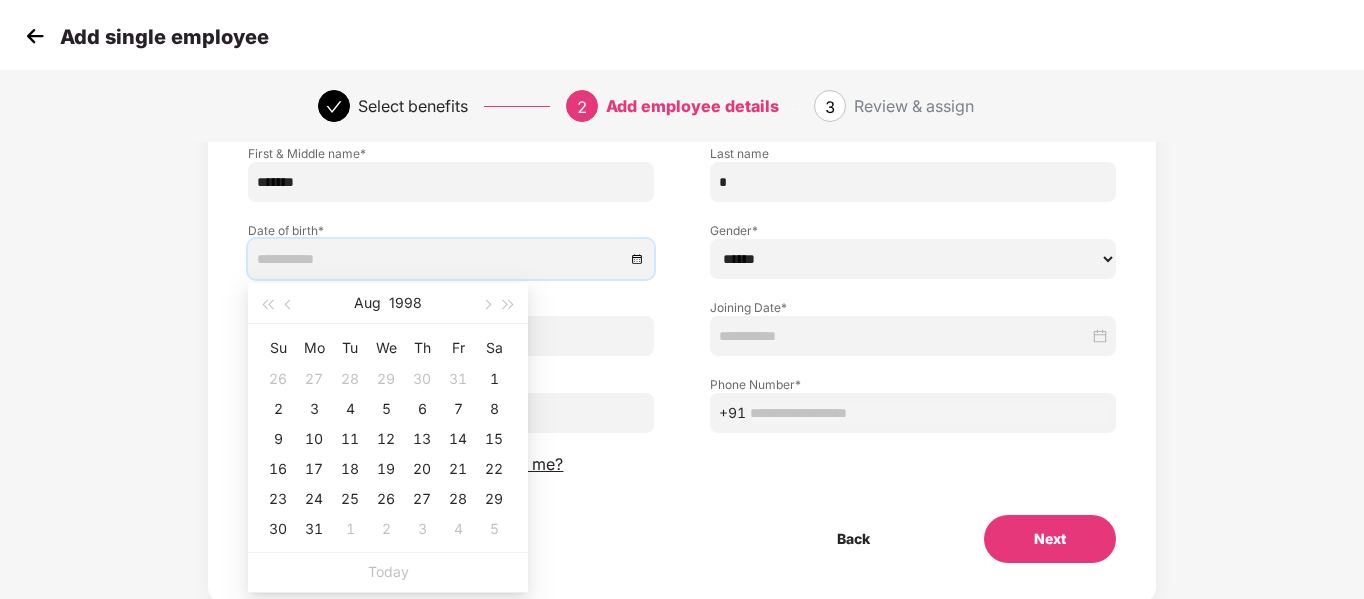 type on "**********" 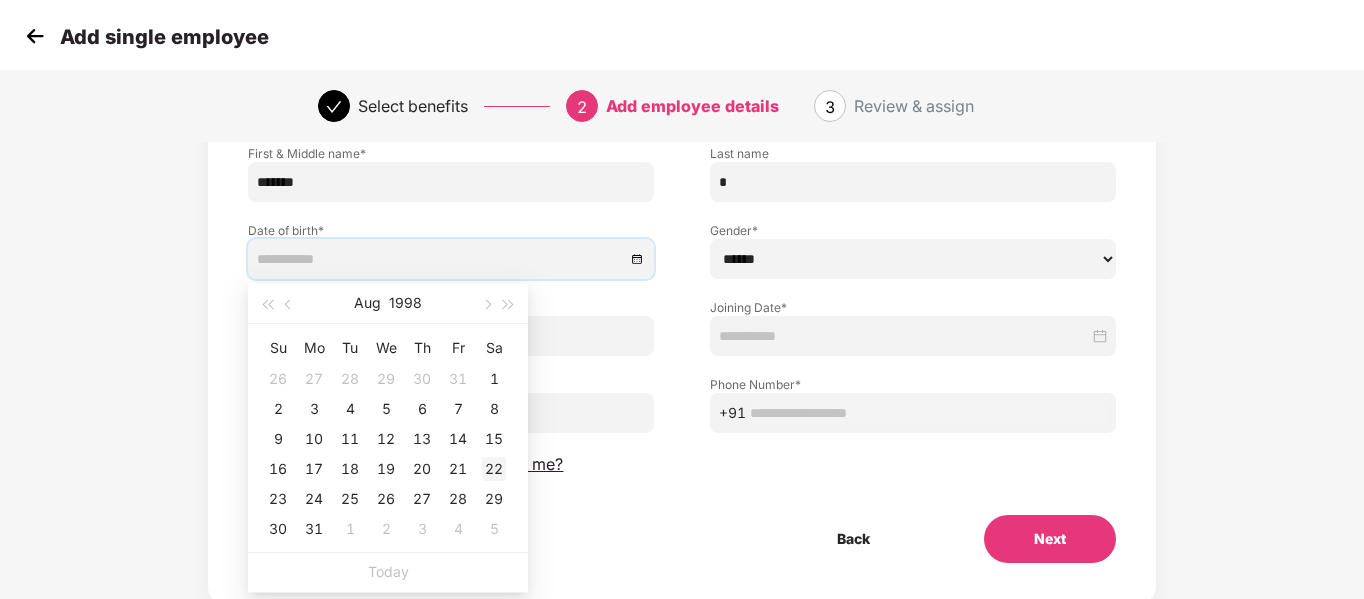 type on "**********" 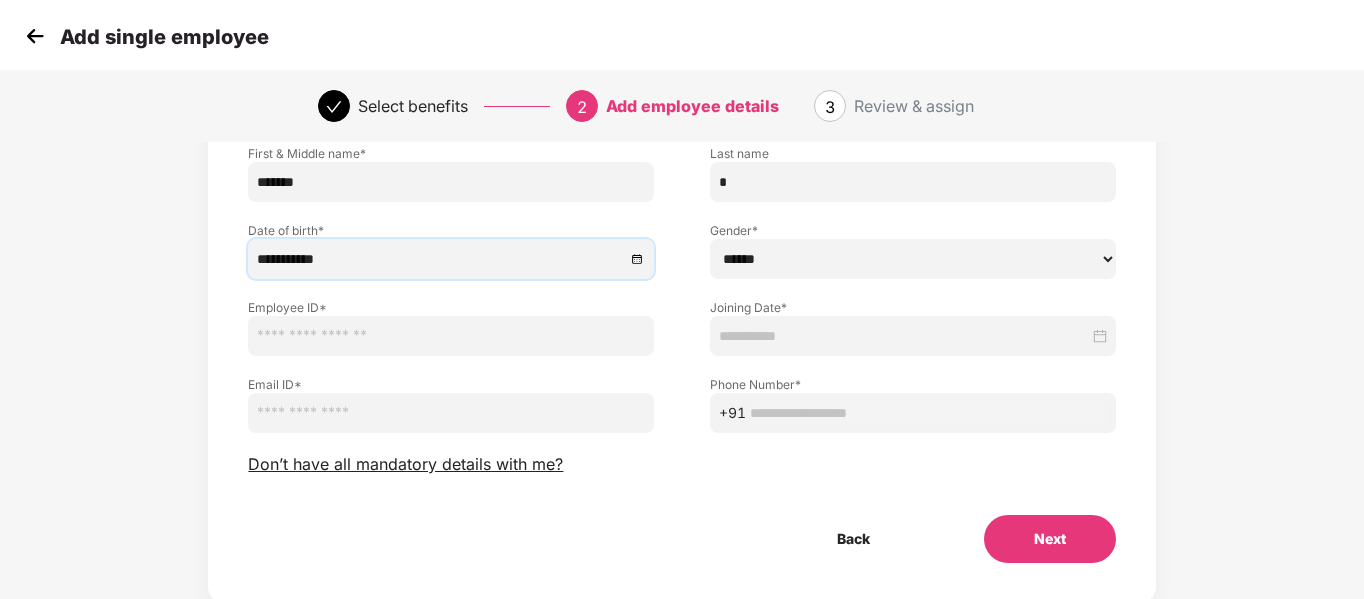click on "****** **** ******" at bounding box center (913, 259) 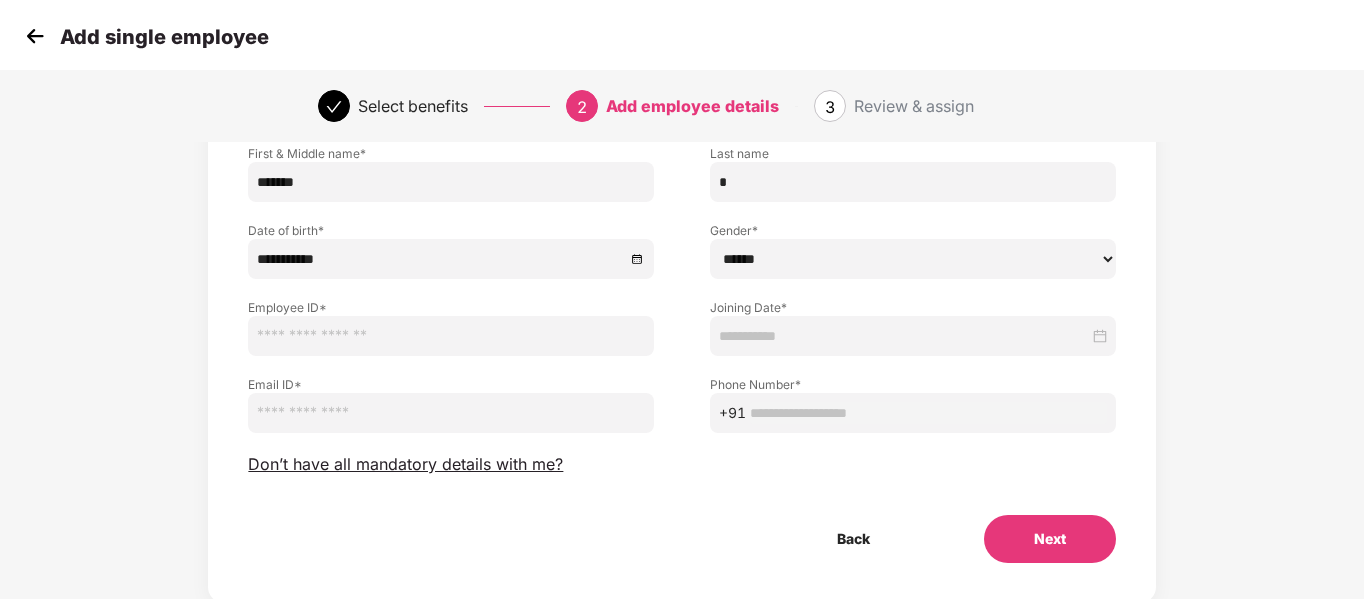 select on "******" 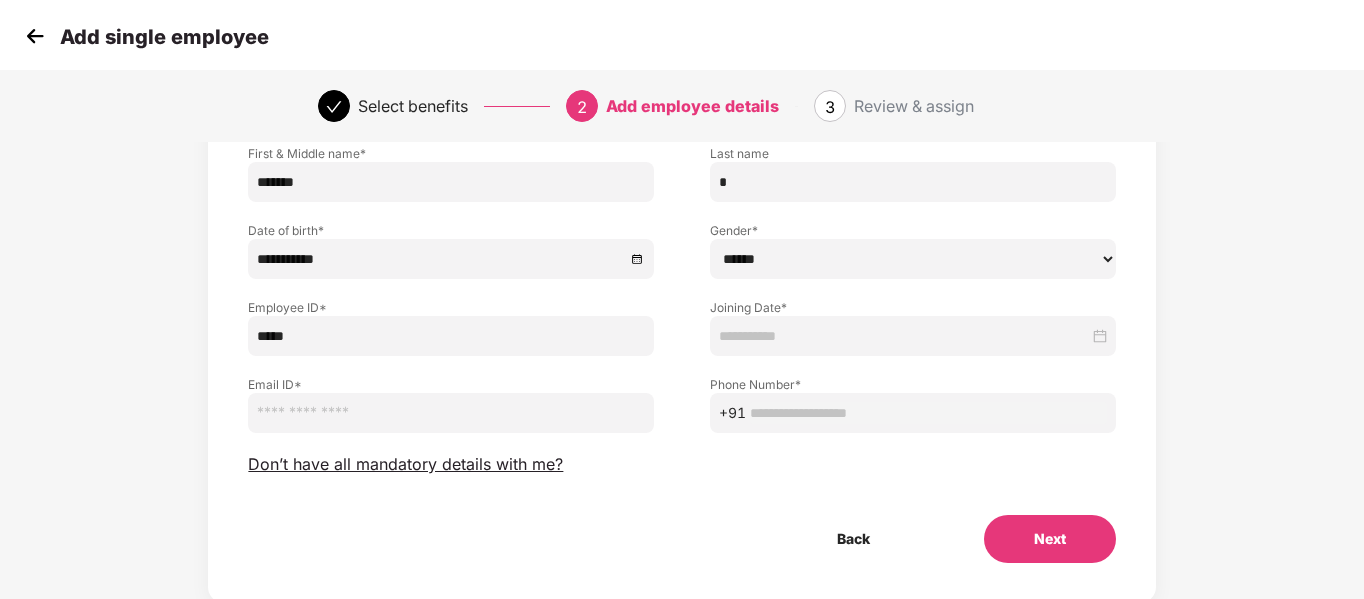 type on "*****" 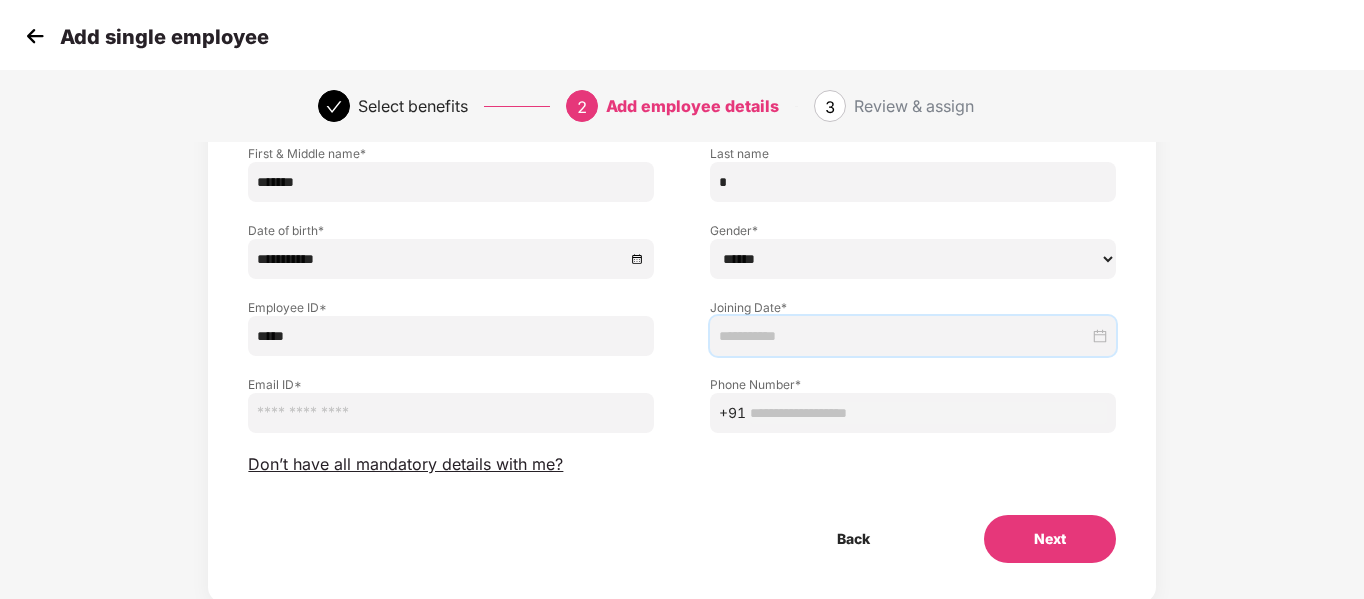 click at bounding box center (904, 336) 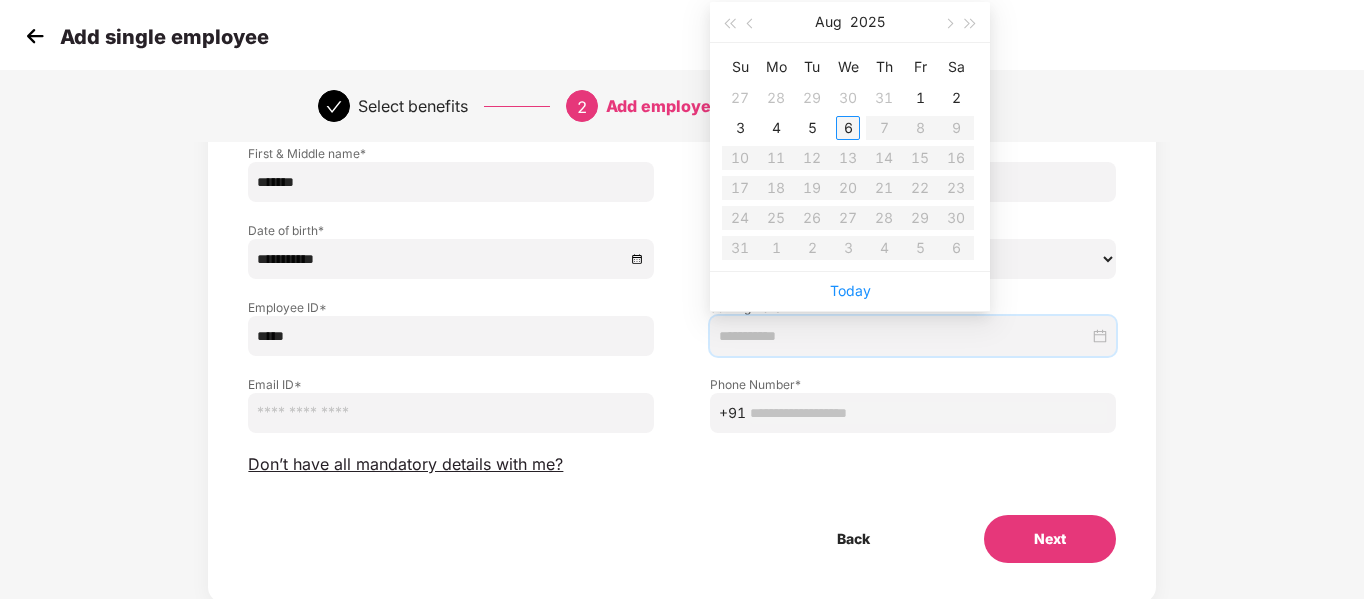 type on "**********" 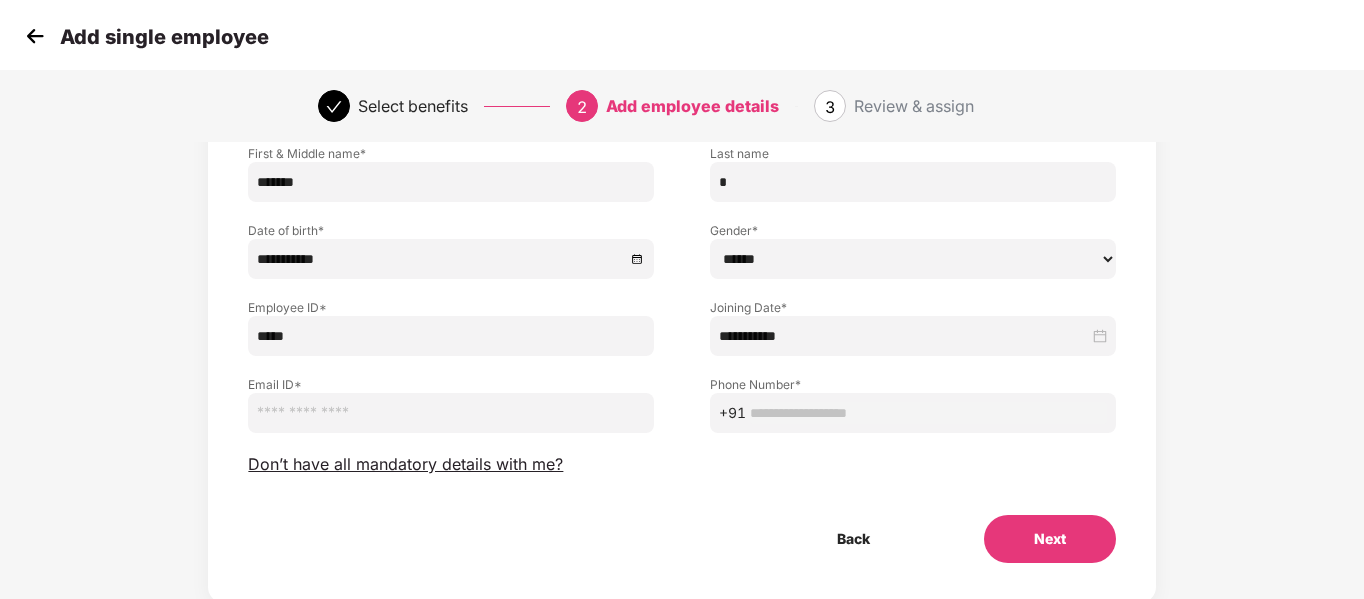 click at bounding box center (451, 413) 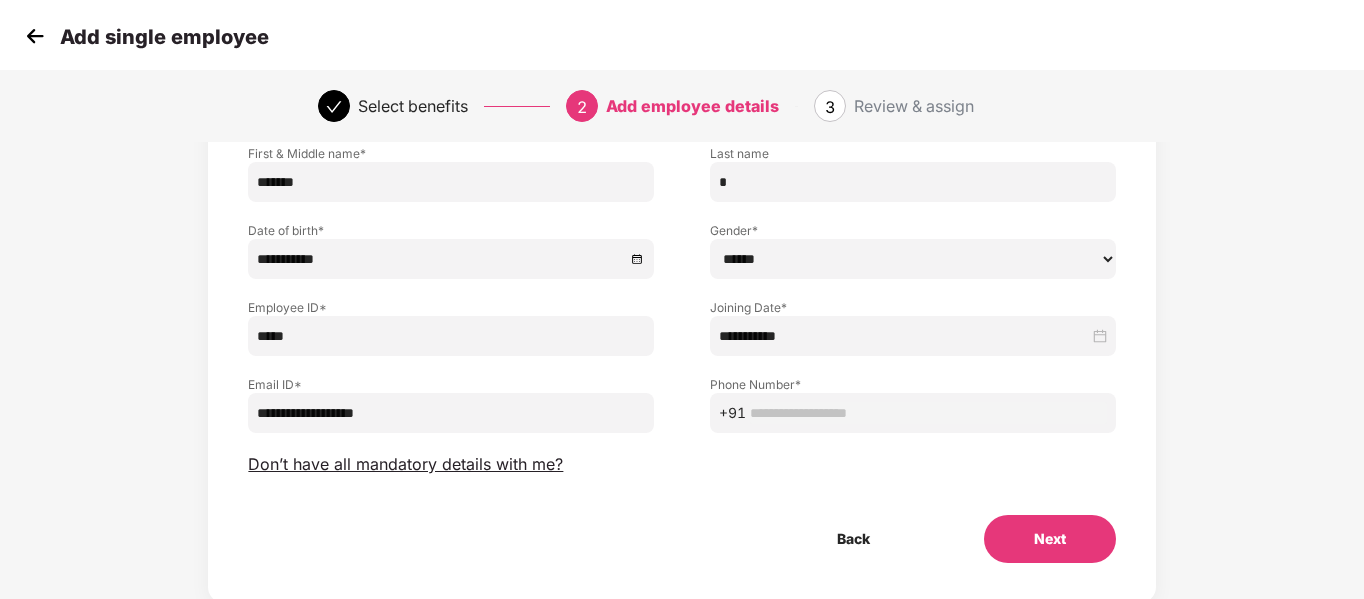 type on "**********" 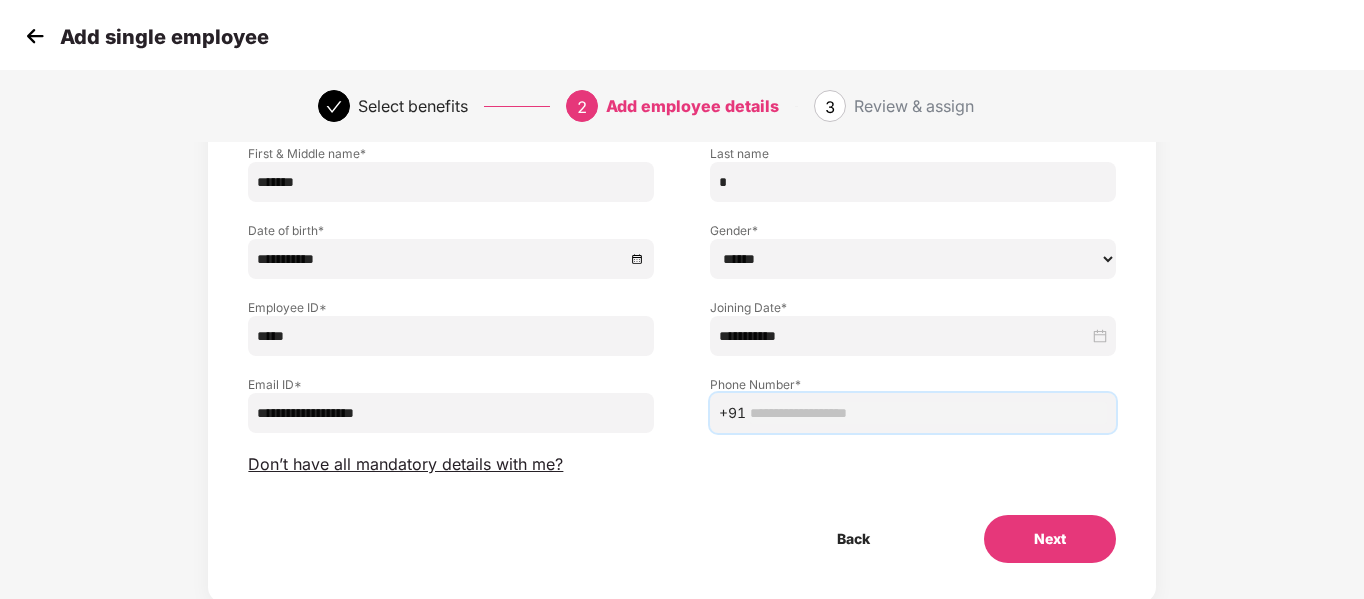click at bounding box center (928, 413) 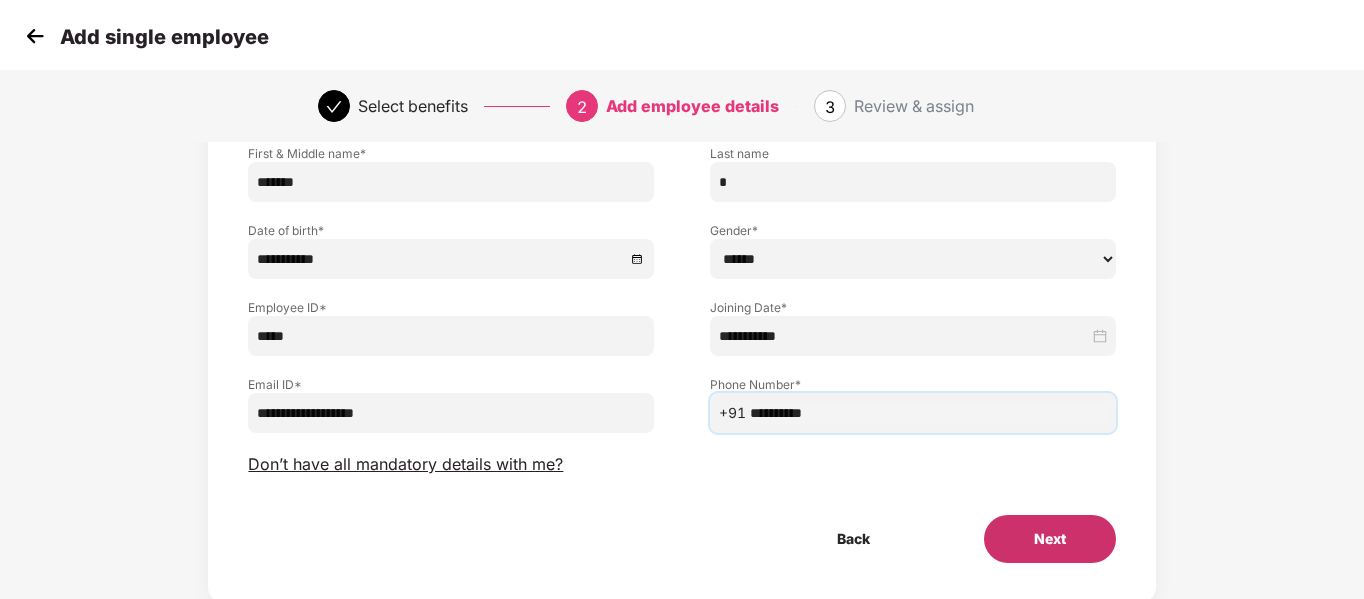 type on "**********" 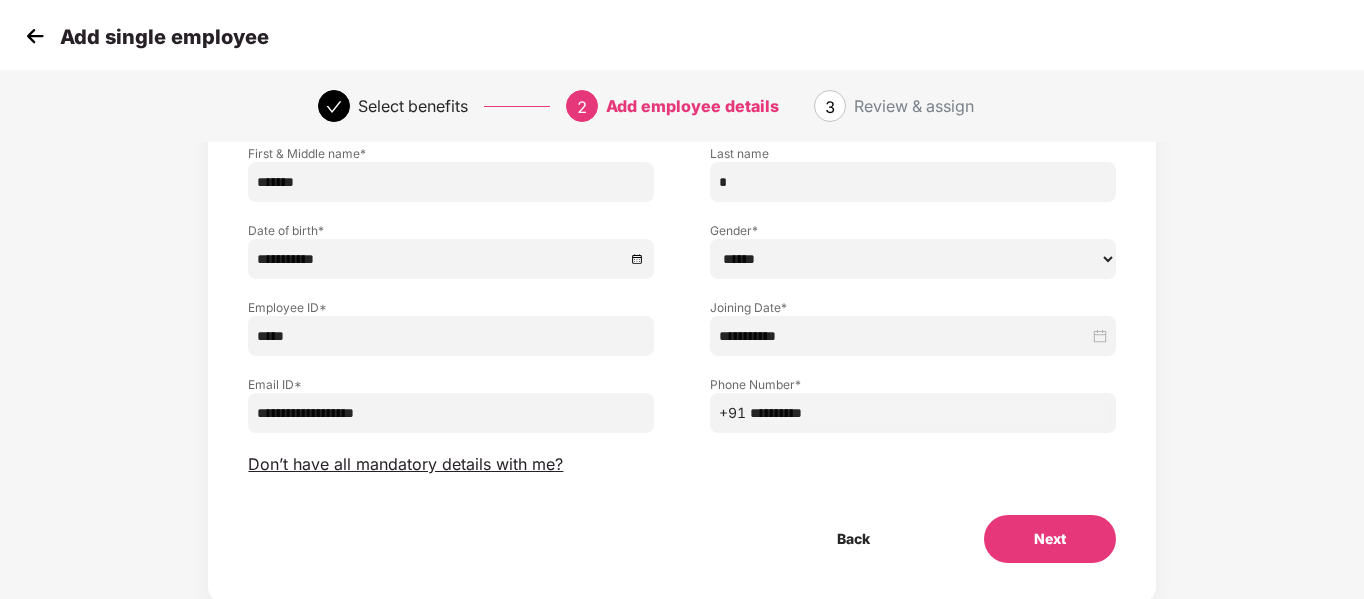 click on "Next" at bounding box center (1050, 539) 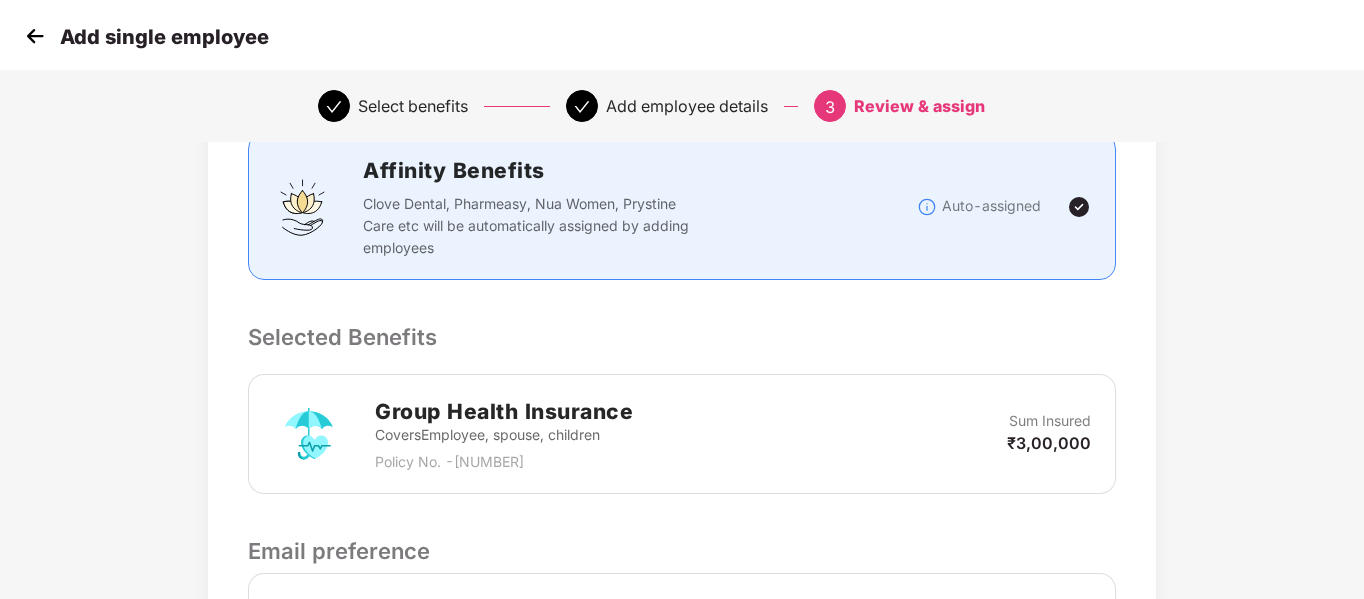 scroll, scrollTop: 648, scrollLeft: 0, axis: vertical 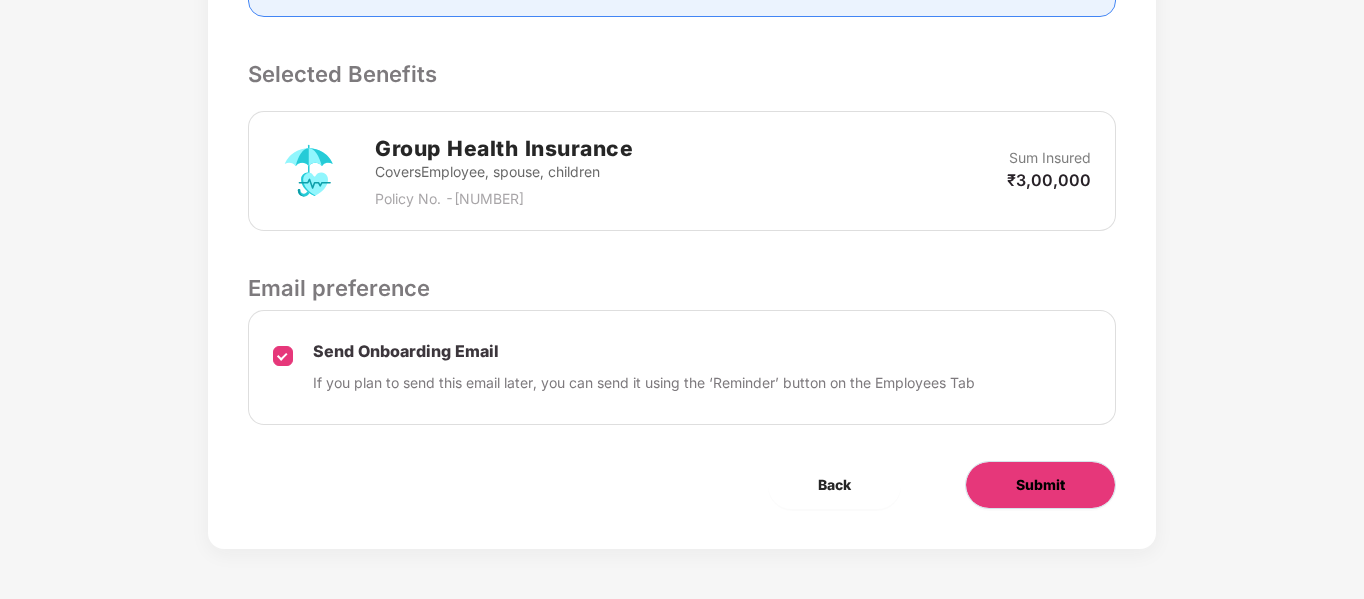 click on "Submit" at bounding box center [1040, 485] 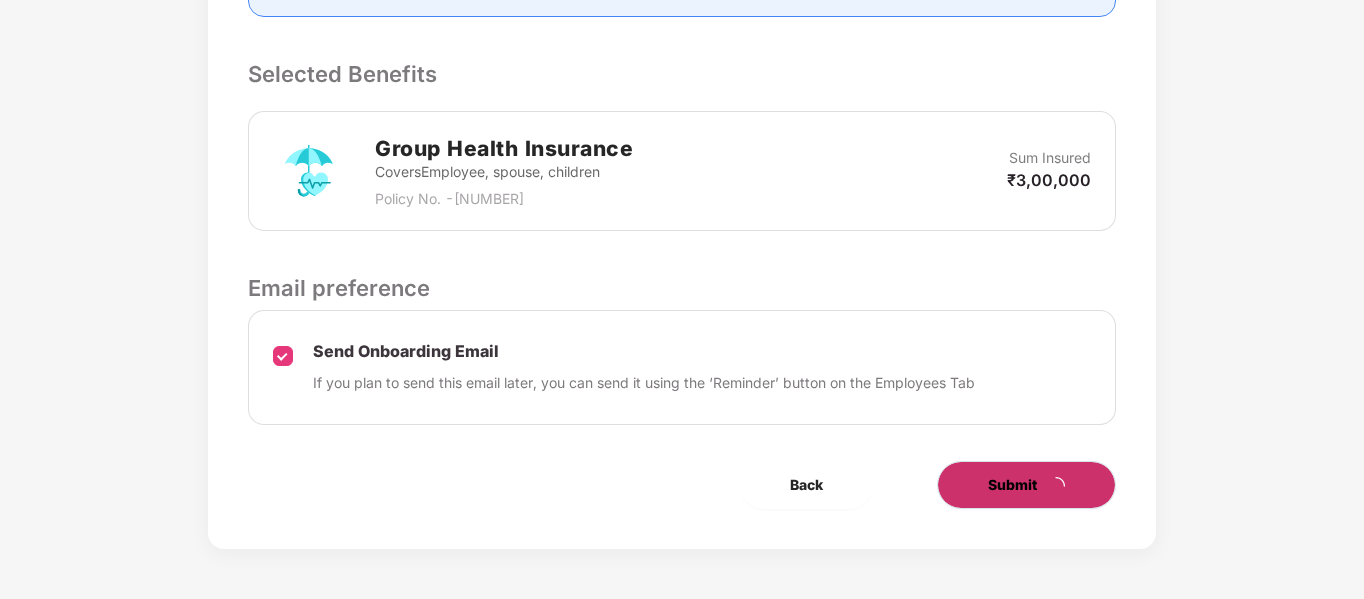 scroll, scrollTop: 0, scrollLeft: 0, axis: both 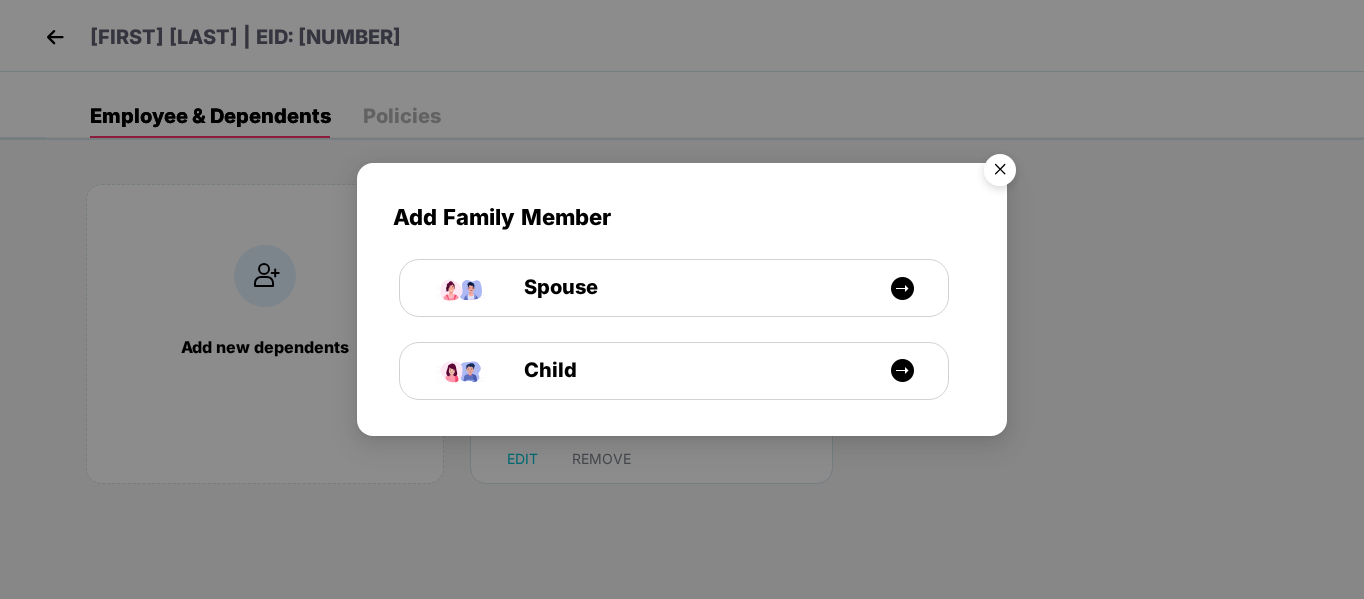 click at bounding box center [1000, 173] 